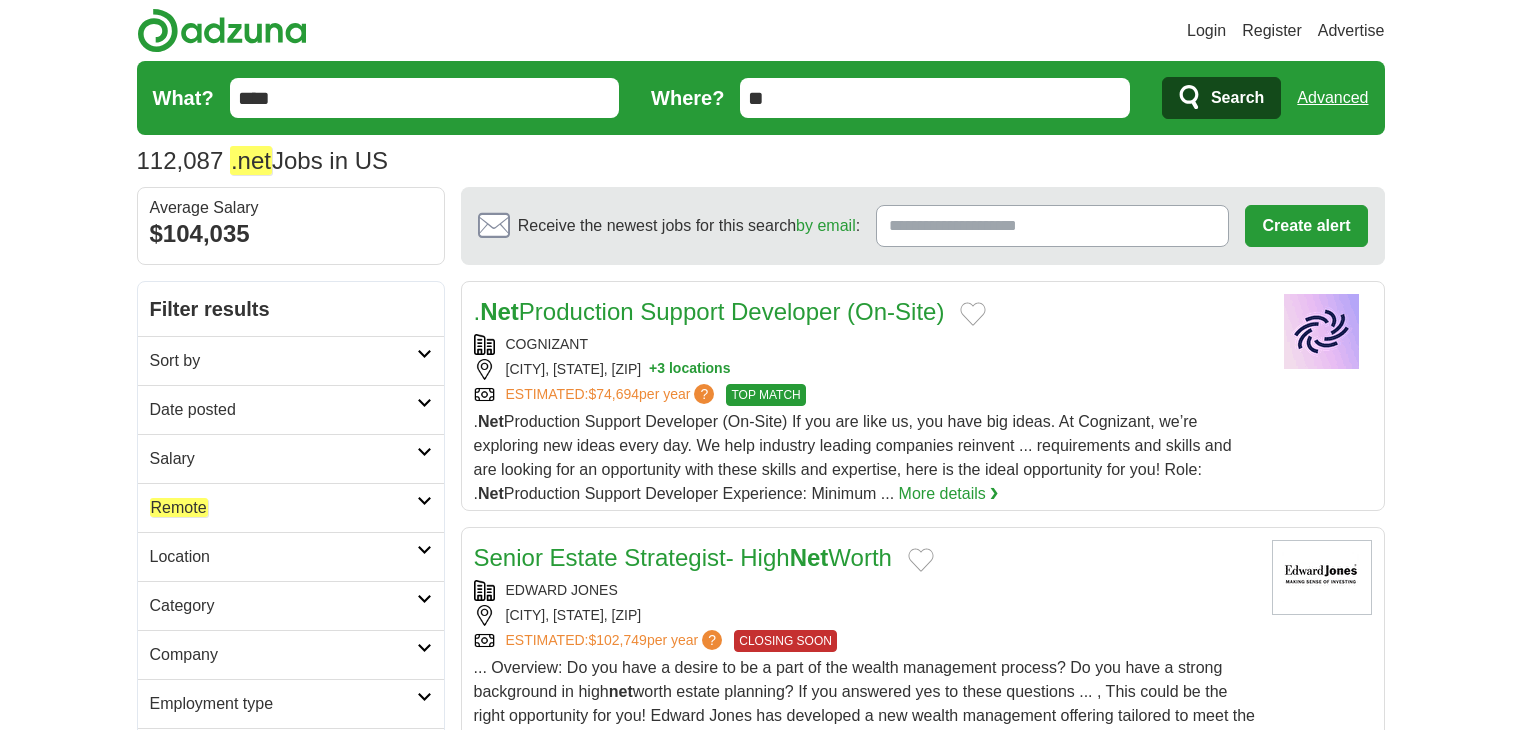 scroll, scrollTop: 0, scrollLeft: 0, axis: both 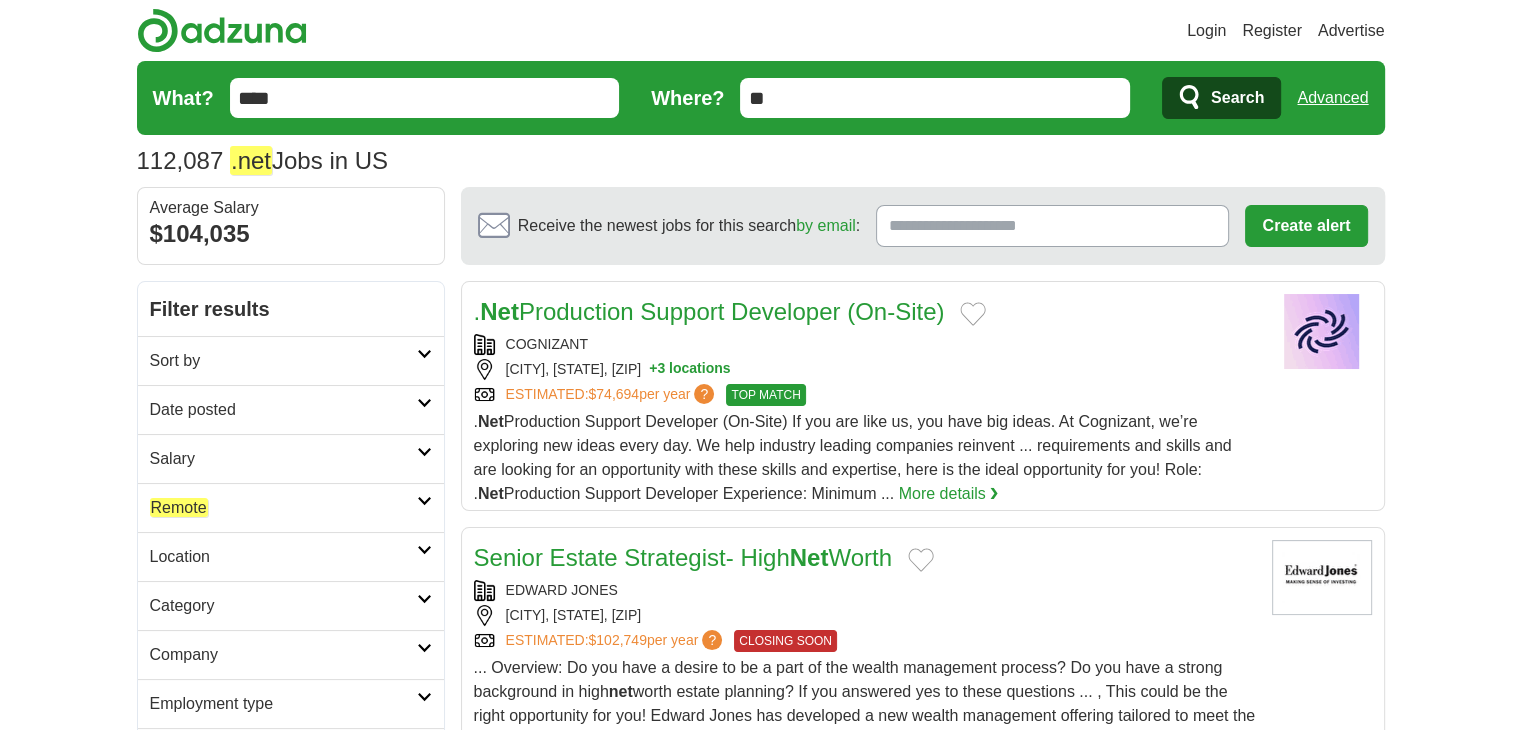 click on "Remote" at bounding box center [283, 508] 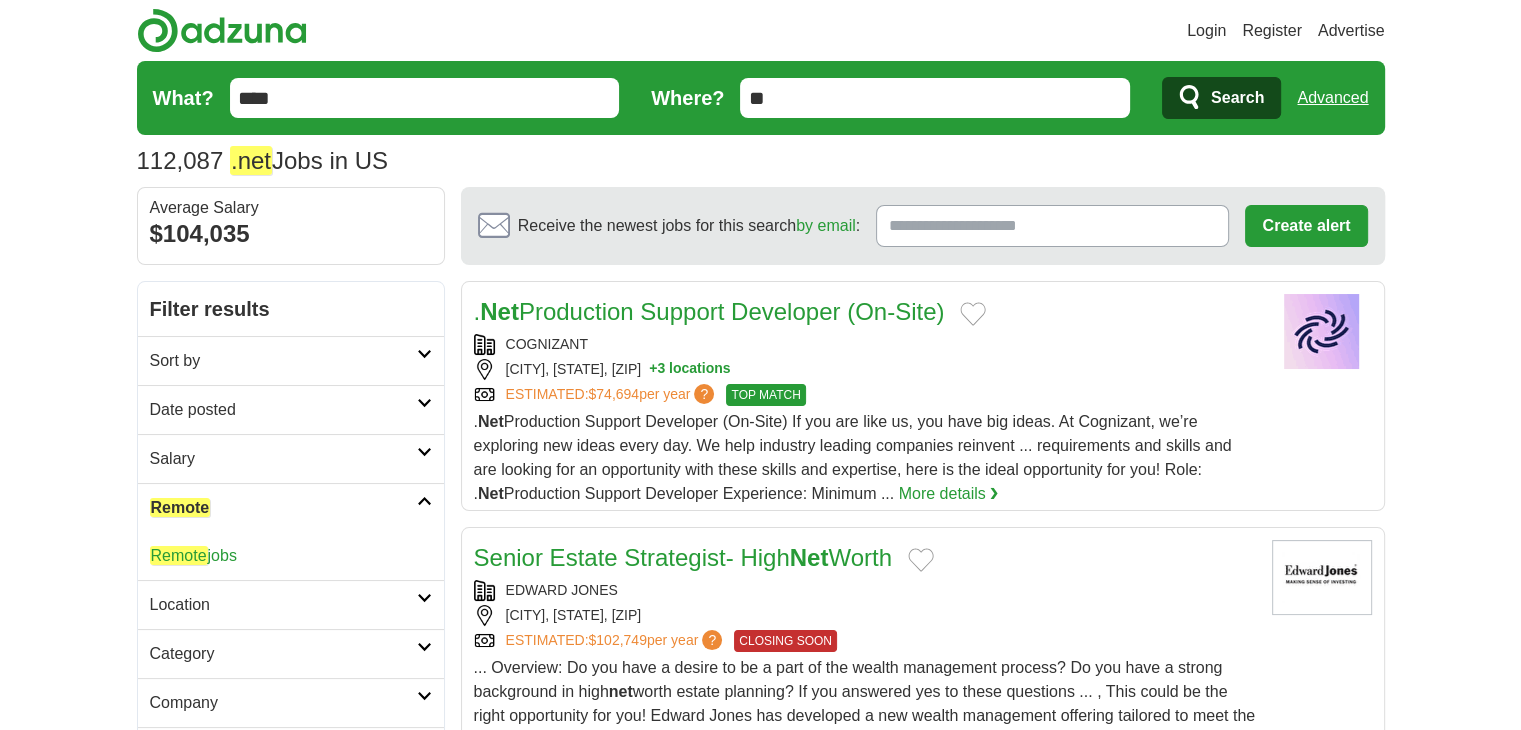 click on "Remote  jobs" at bounding box center (193, 555) 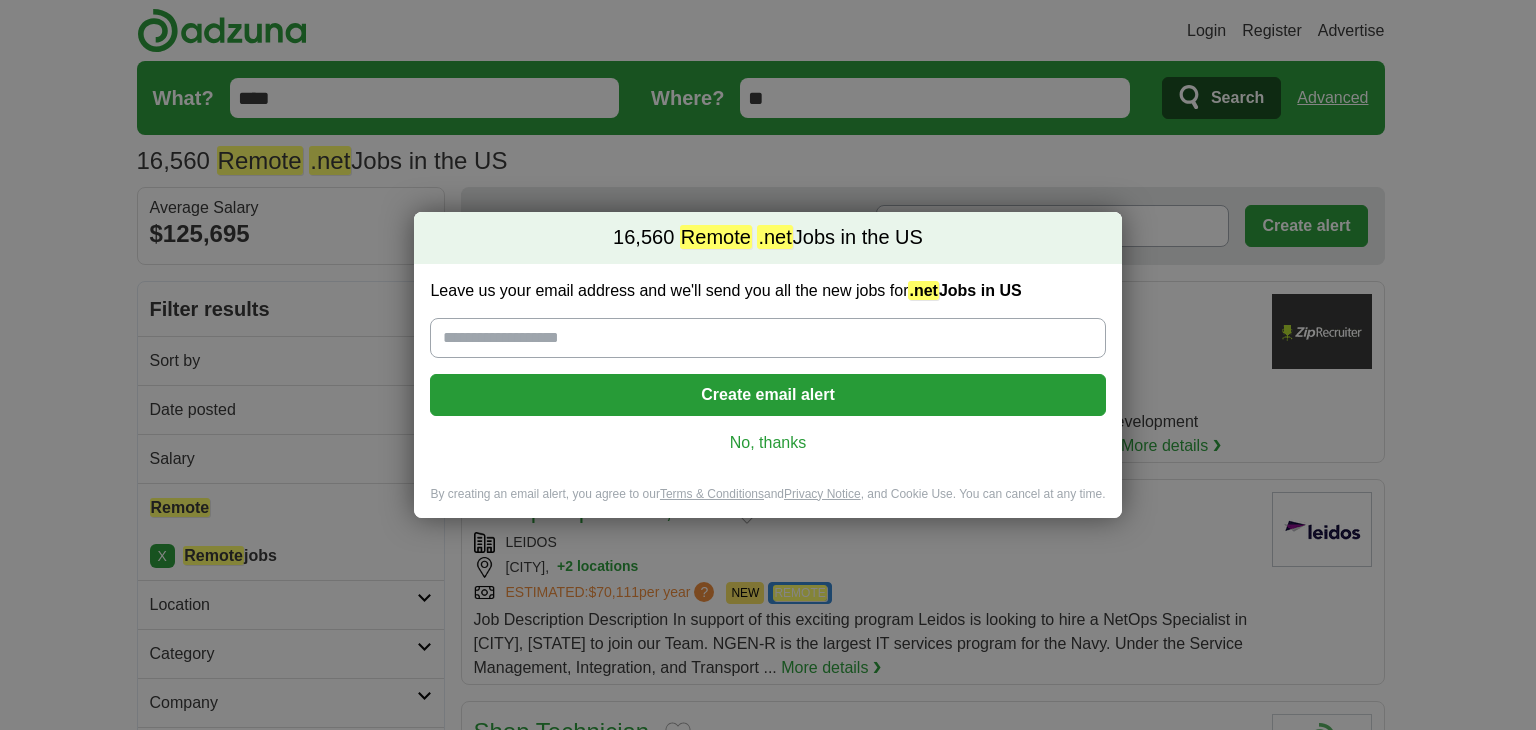 scroll, scrollTop: 0, scrollLeft: 0, axis: both 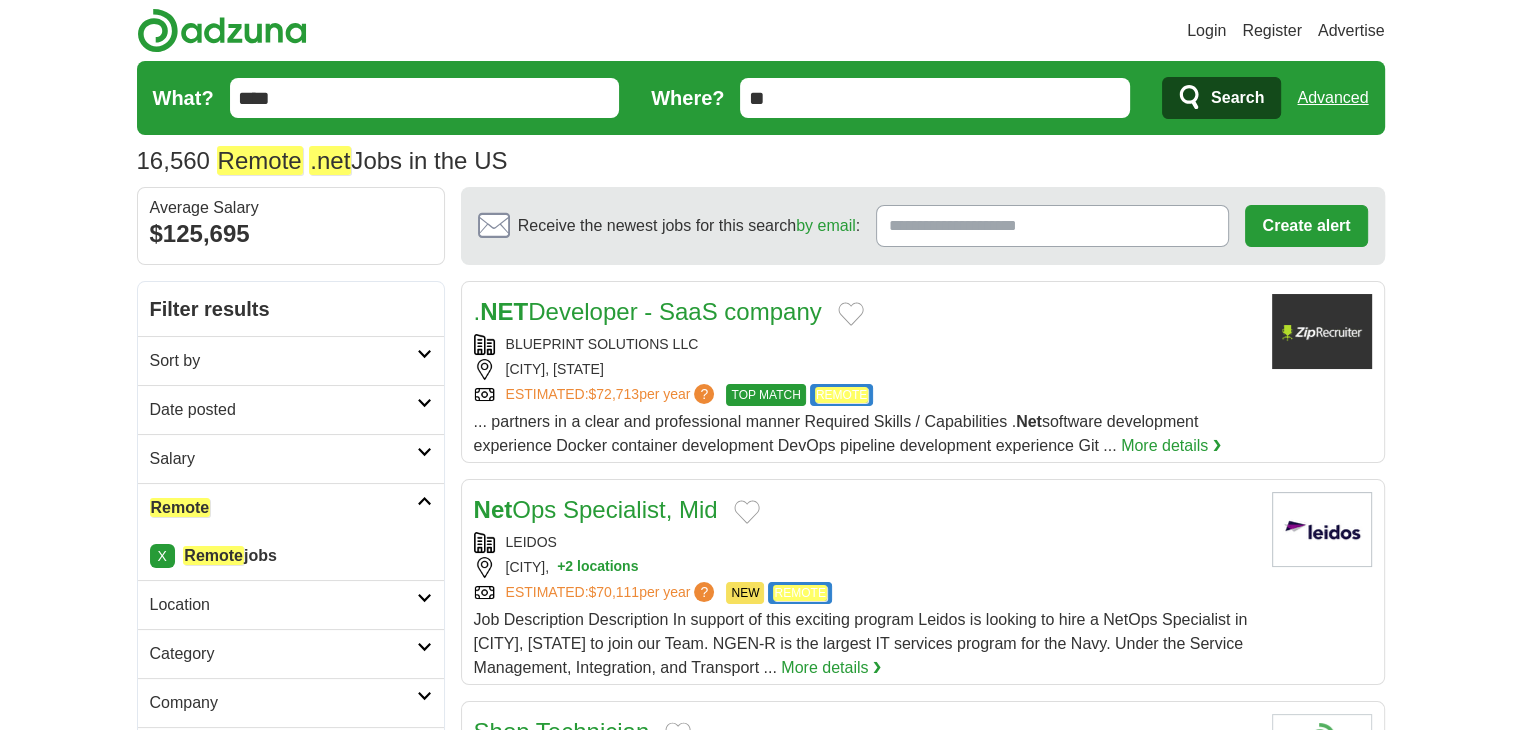 click on "Date posted" at bounding box center [283, 410] 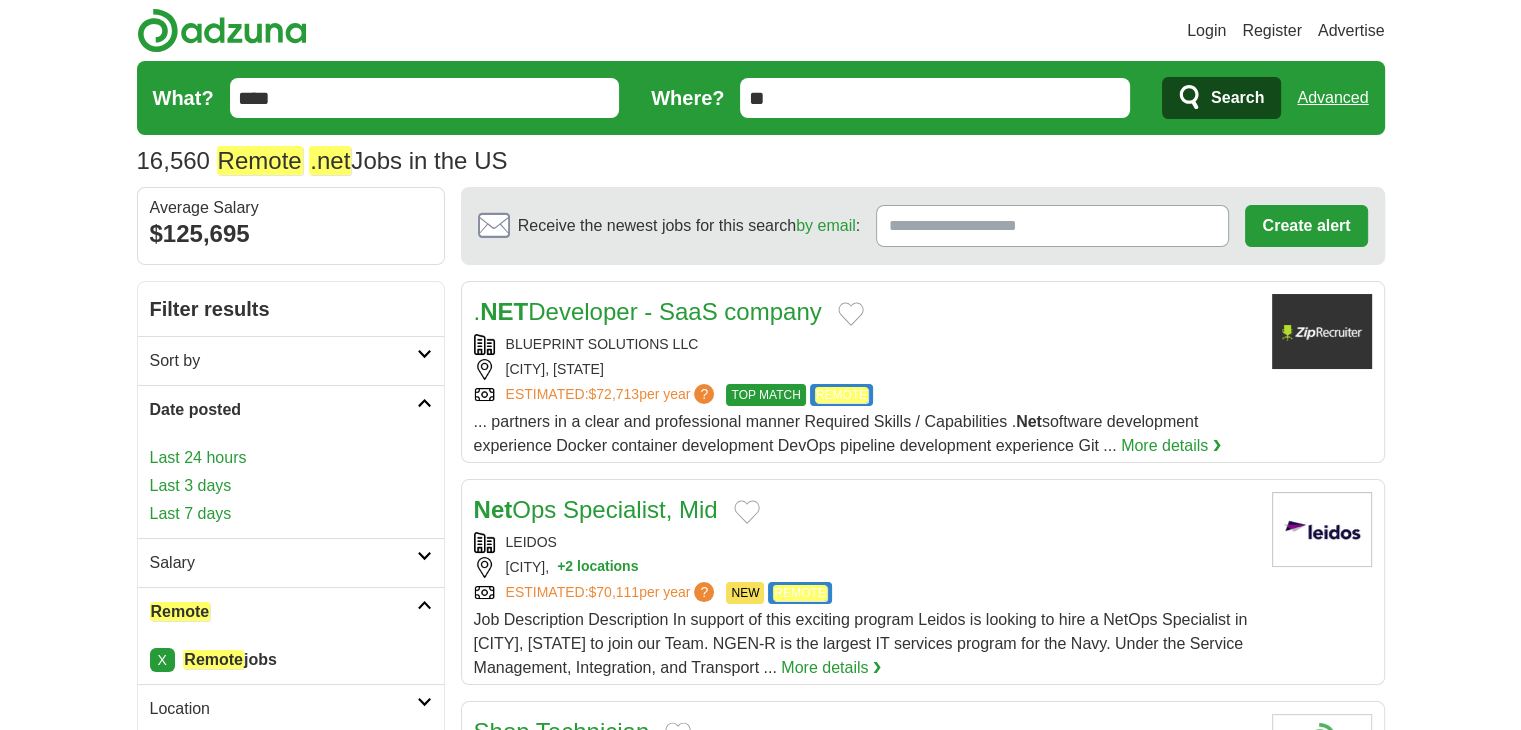 click on "Last 3 days" at bounding box center (291, 486) 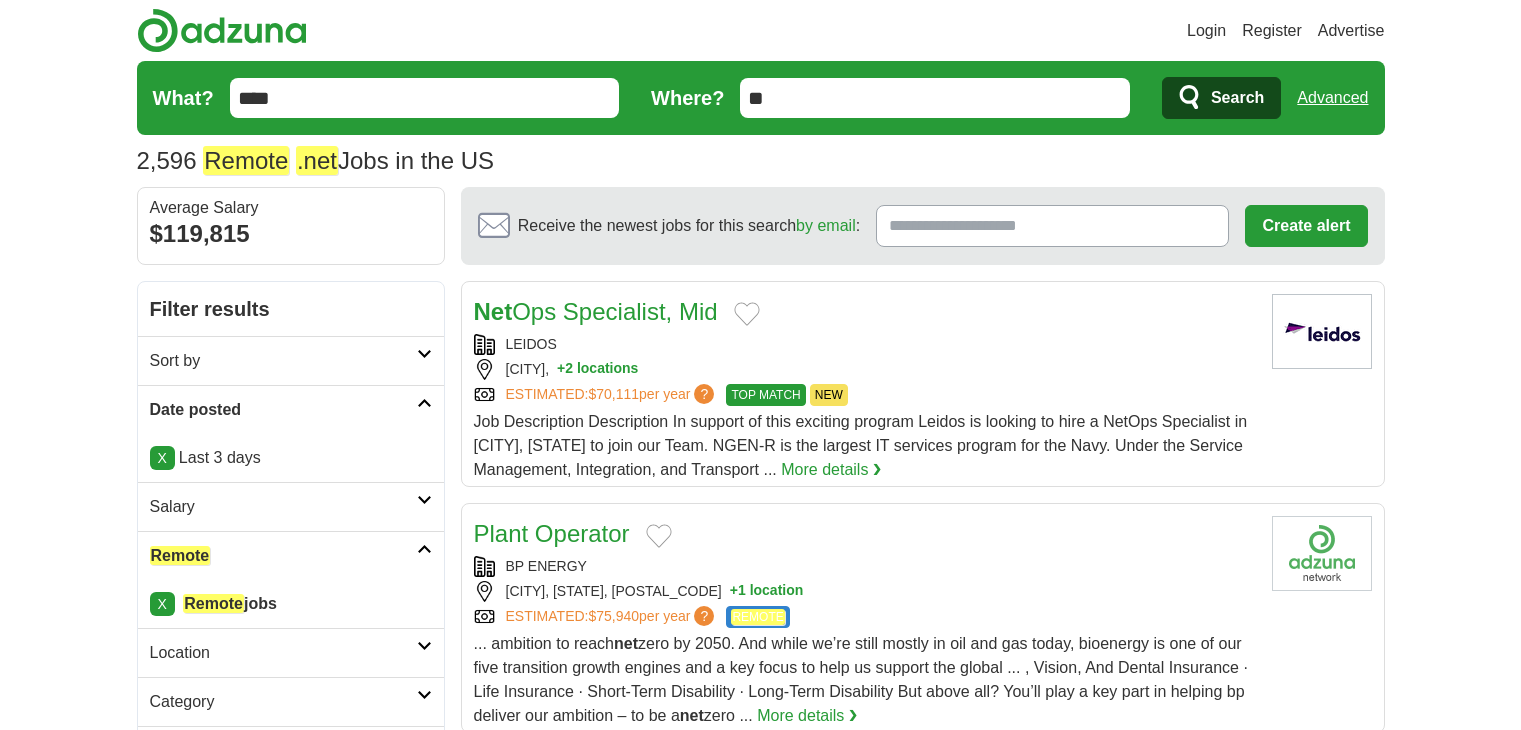 scroll, scrollTop: 0, scrollLeft: 0, axis: both 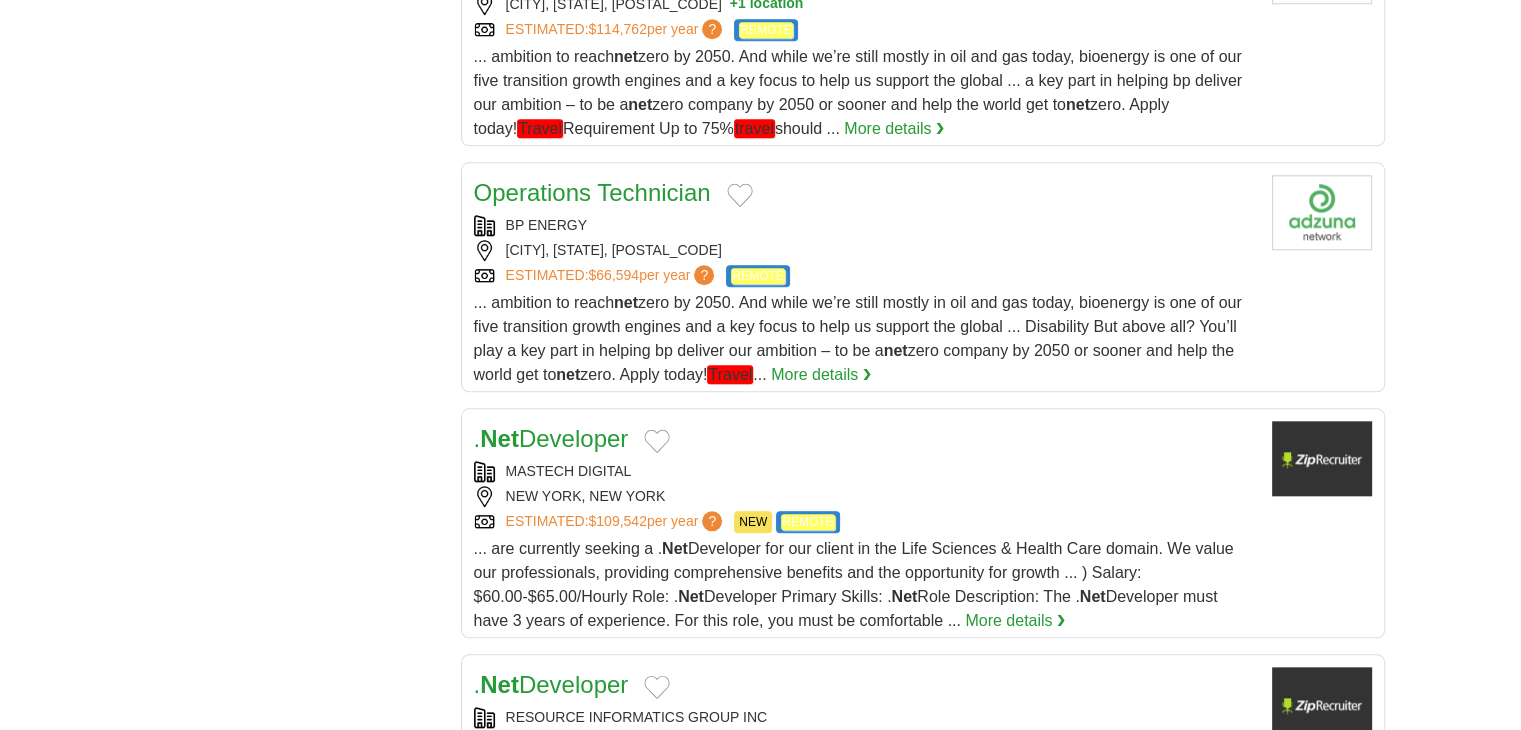 click on ". Net  Developer" at bounding box center (551, 438) 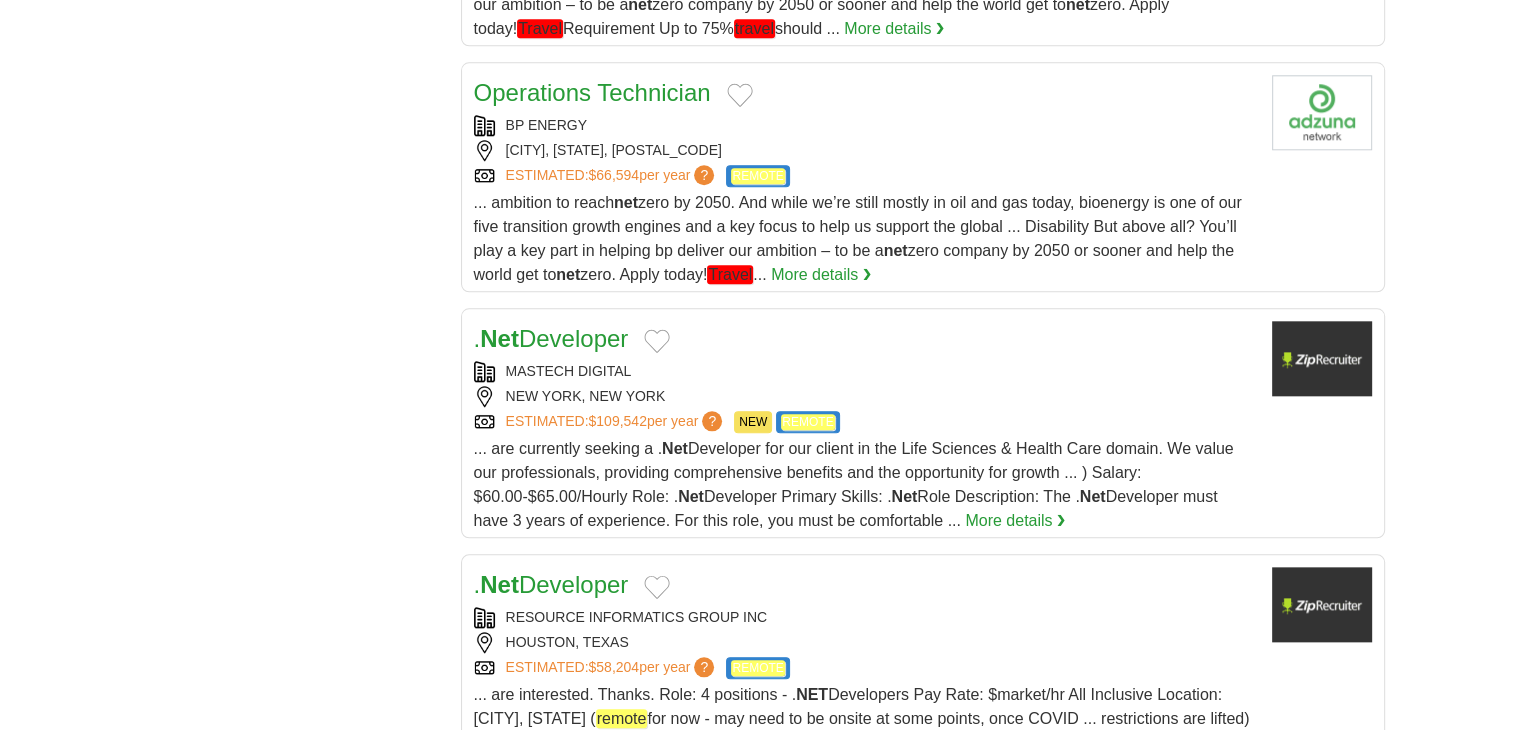 scroll, scrollTop: 2200, scrollLeft: 0, axis: vertical 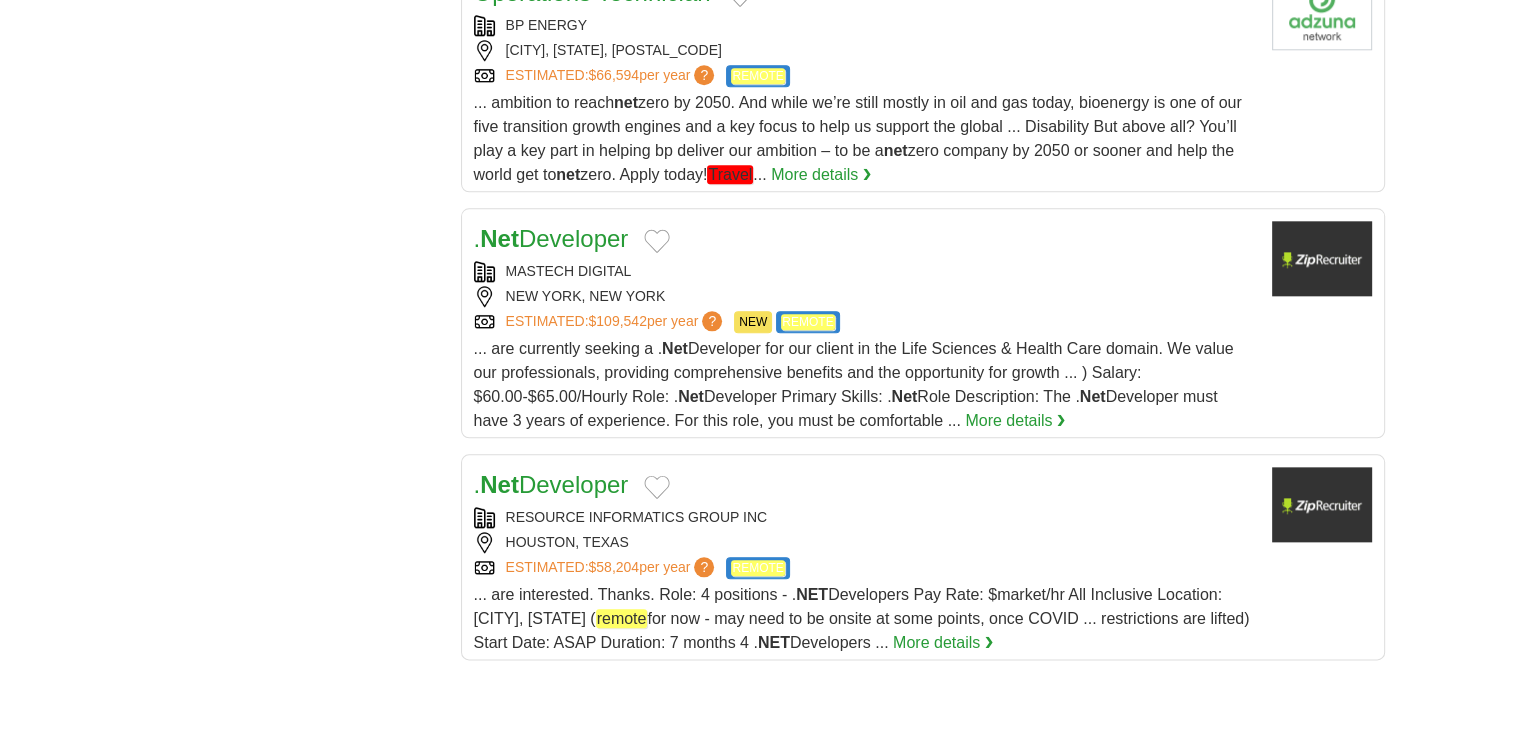 click on "Net" at bounding box center (499, 484) 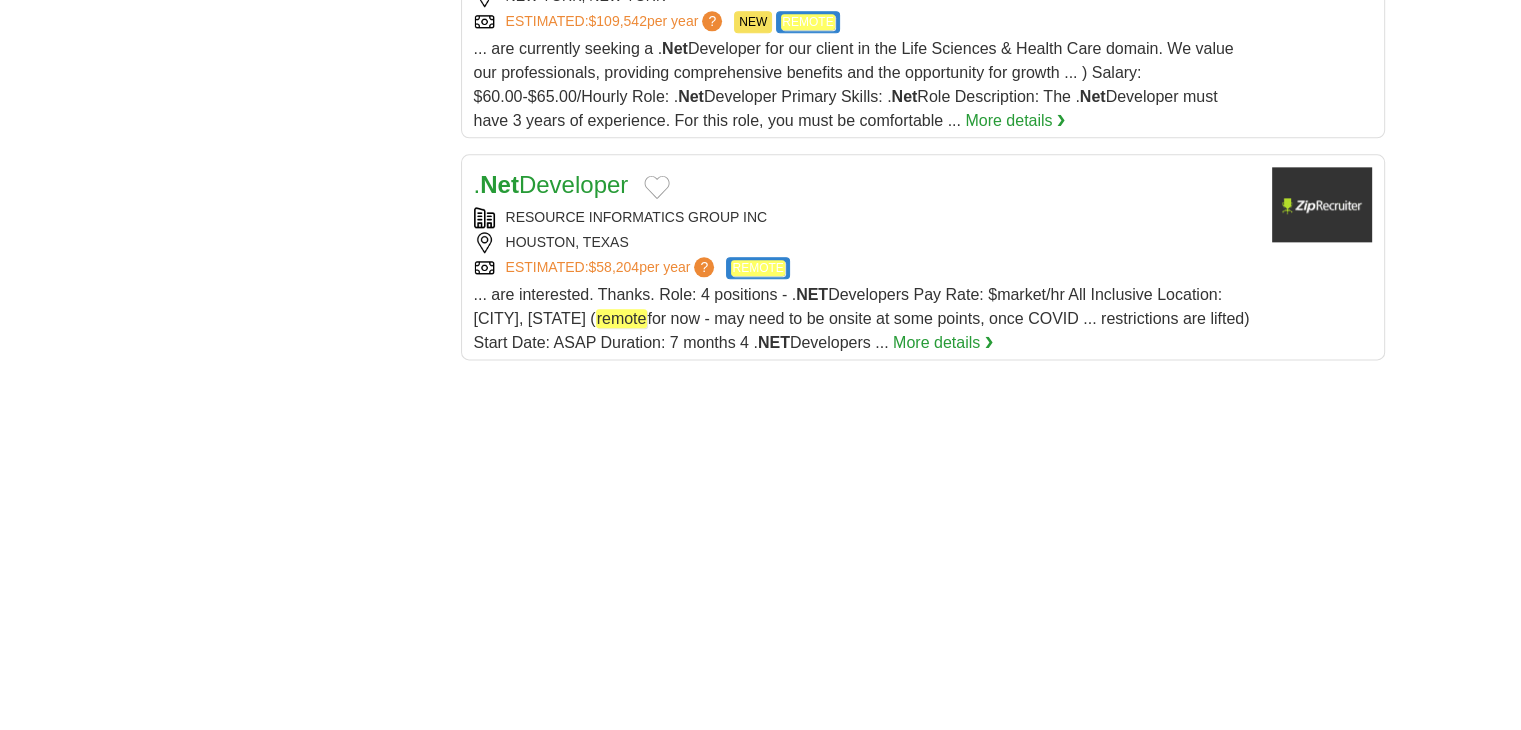 scroll, scrollTop: 2800, scrollLeft: 0, axis: vertical 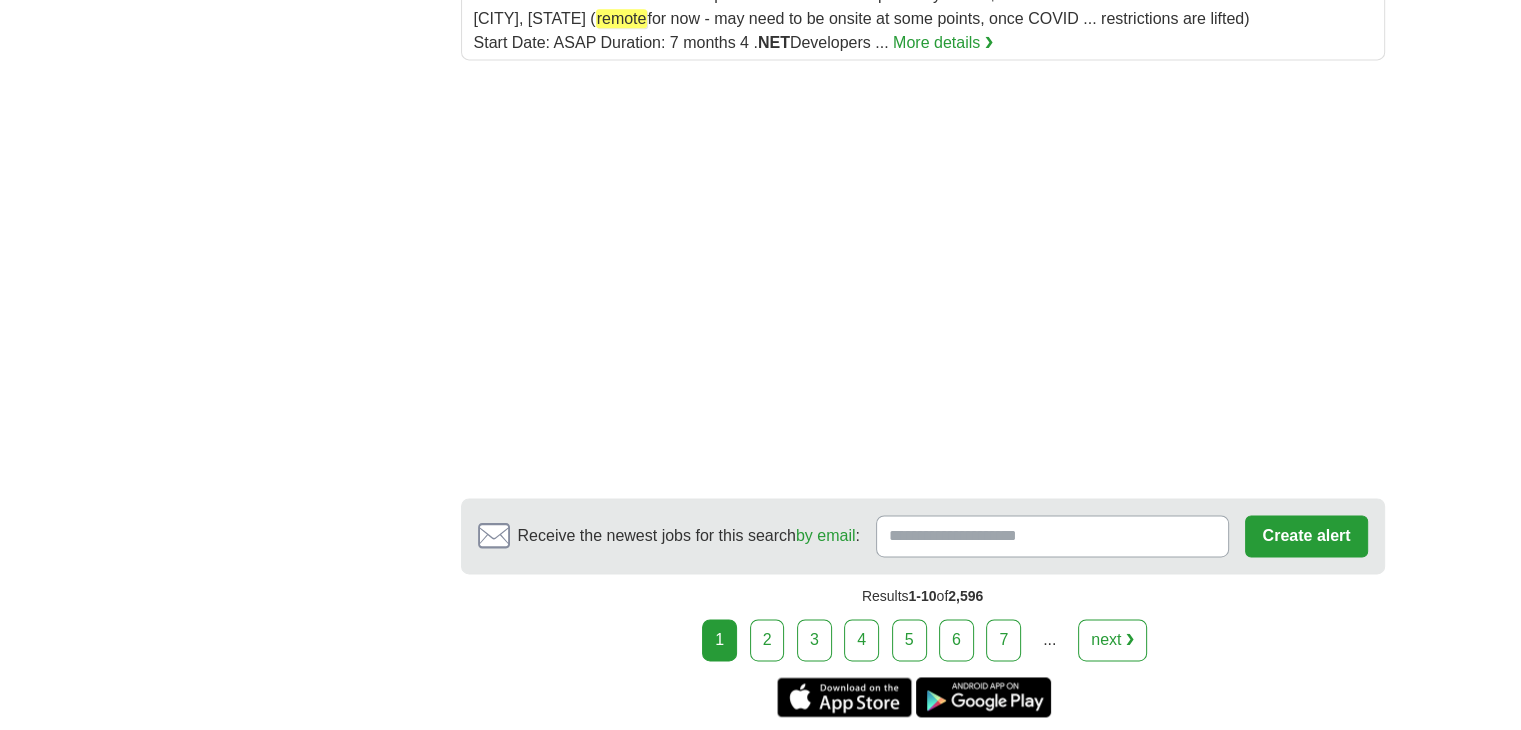 click on "2" at bounding box center [767, 640] 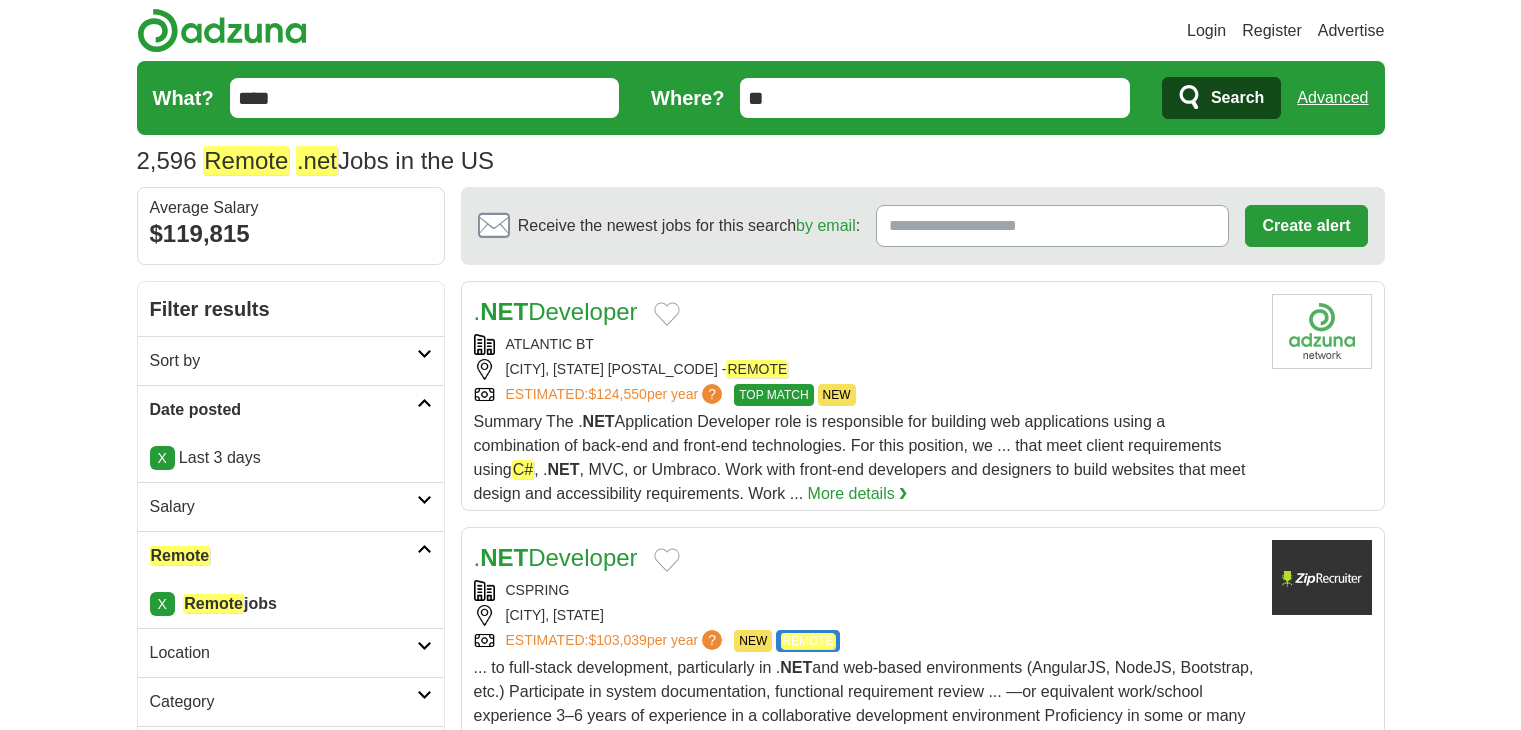 scroll, scrollTop: 0, scrollLeft: 0, axis: both 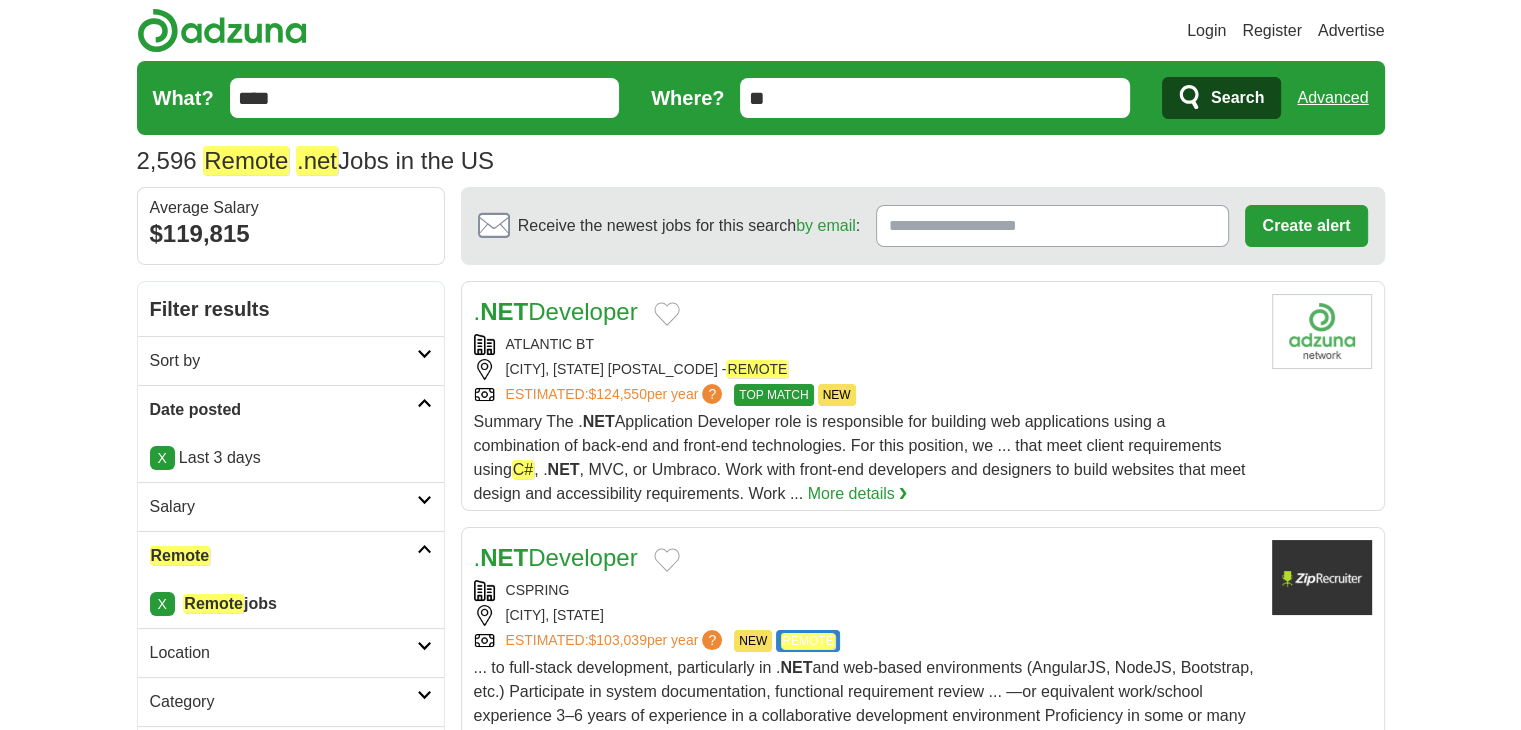 click on ". NET  Developer" at bounding box center (556, 311) 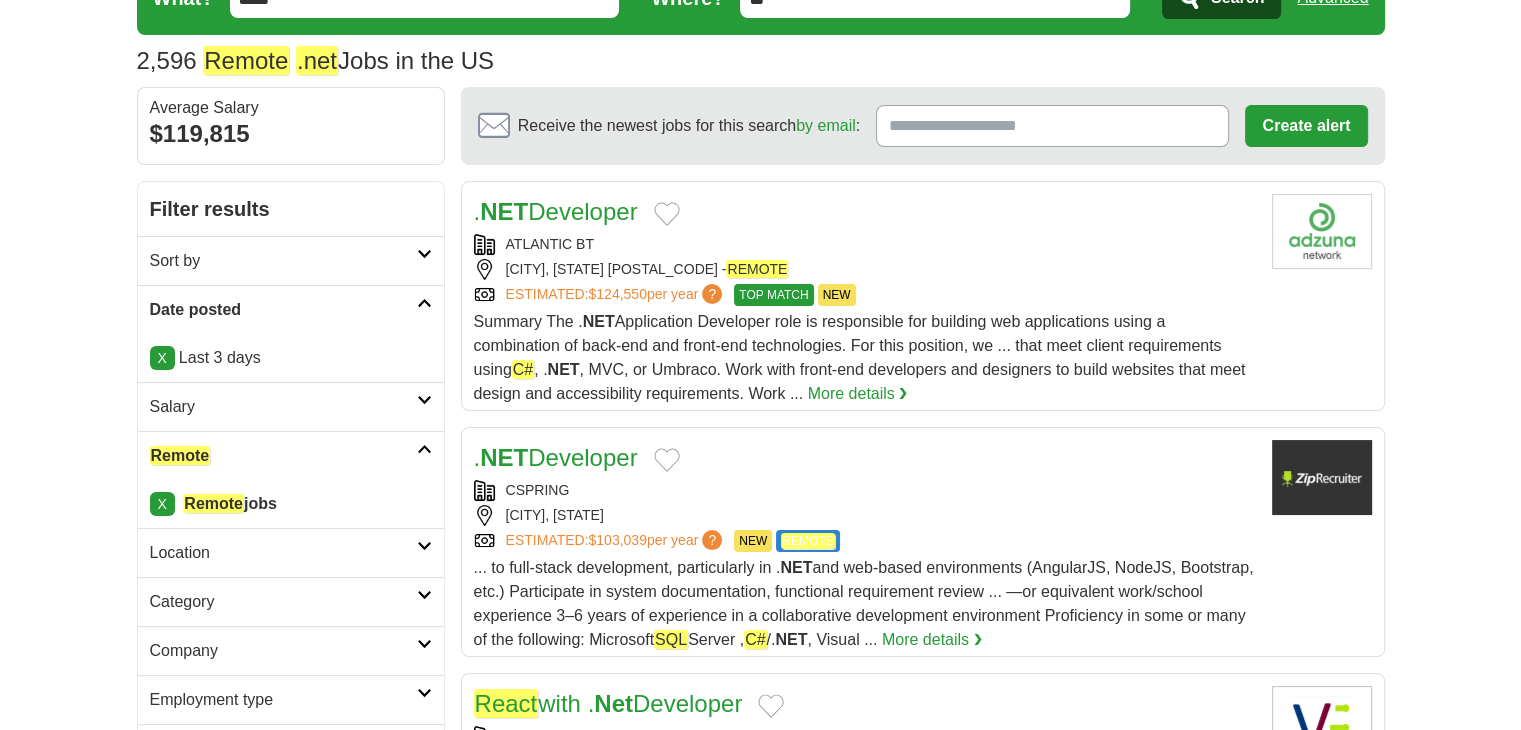 click on ". NET  Developer" at bounding box center [556, 457] 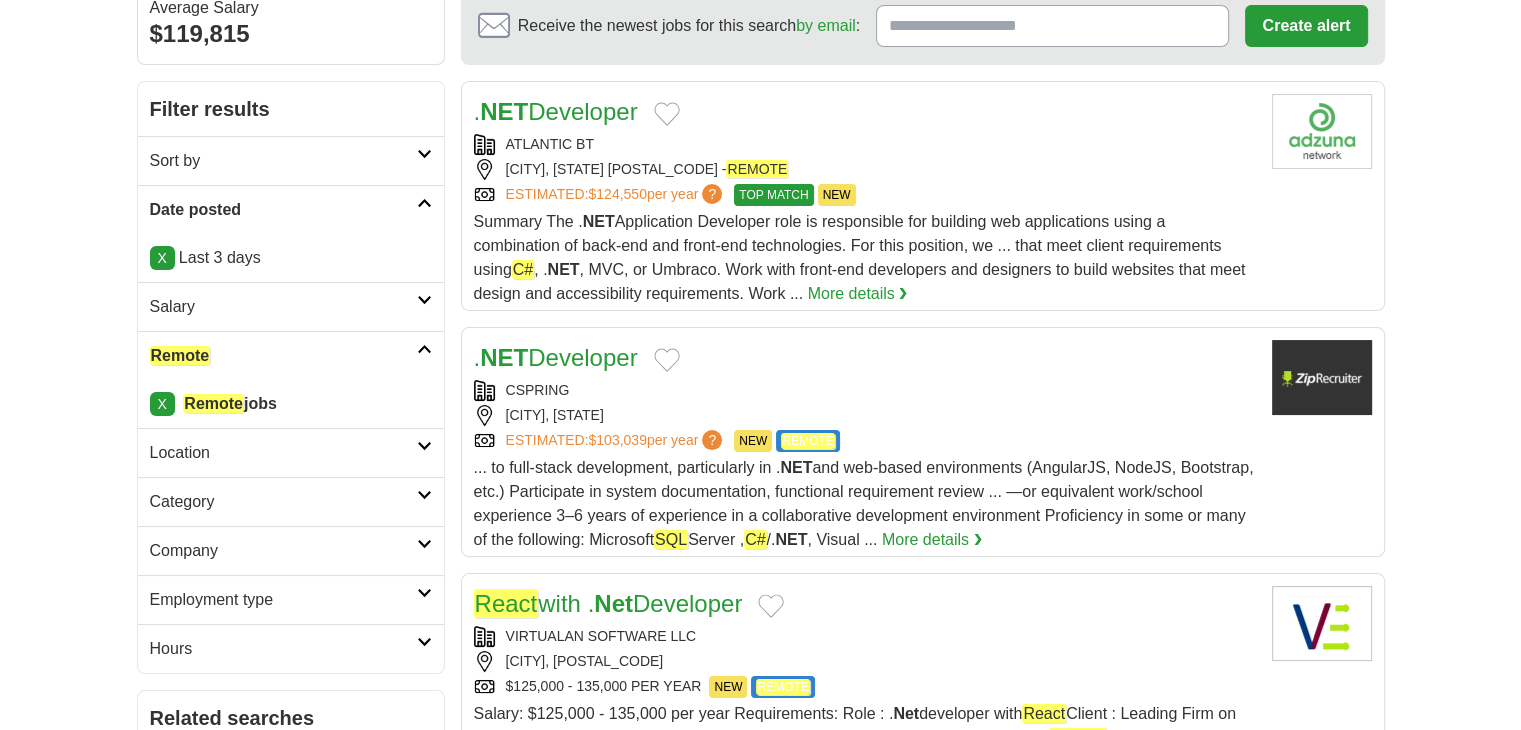 scroll, scrollTop: 500, scrollLeft: 0, axis: vertical 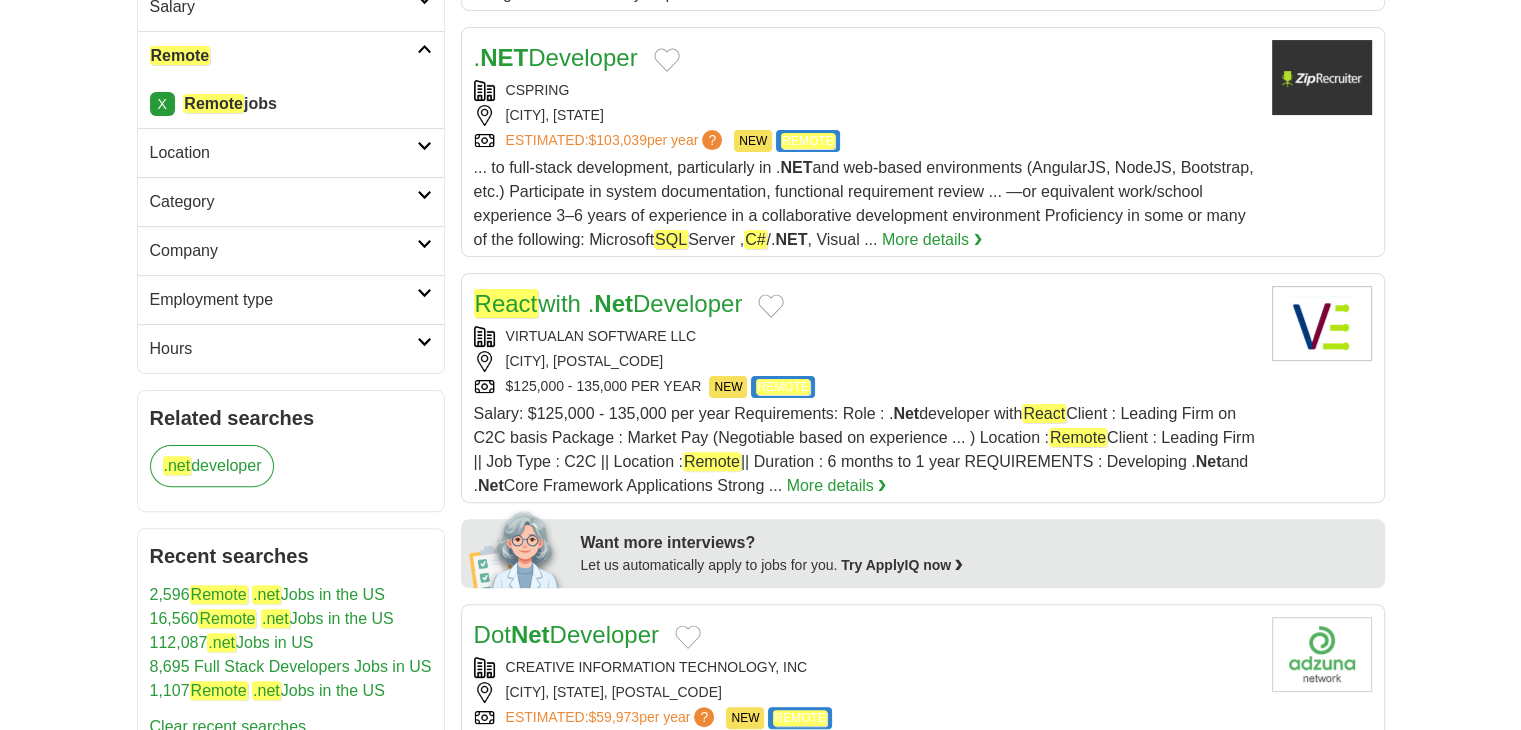 click on "React  with . Net  Developer" at bounding box center [608, 303] 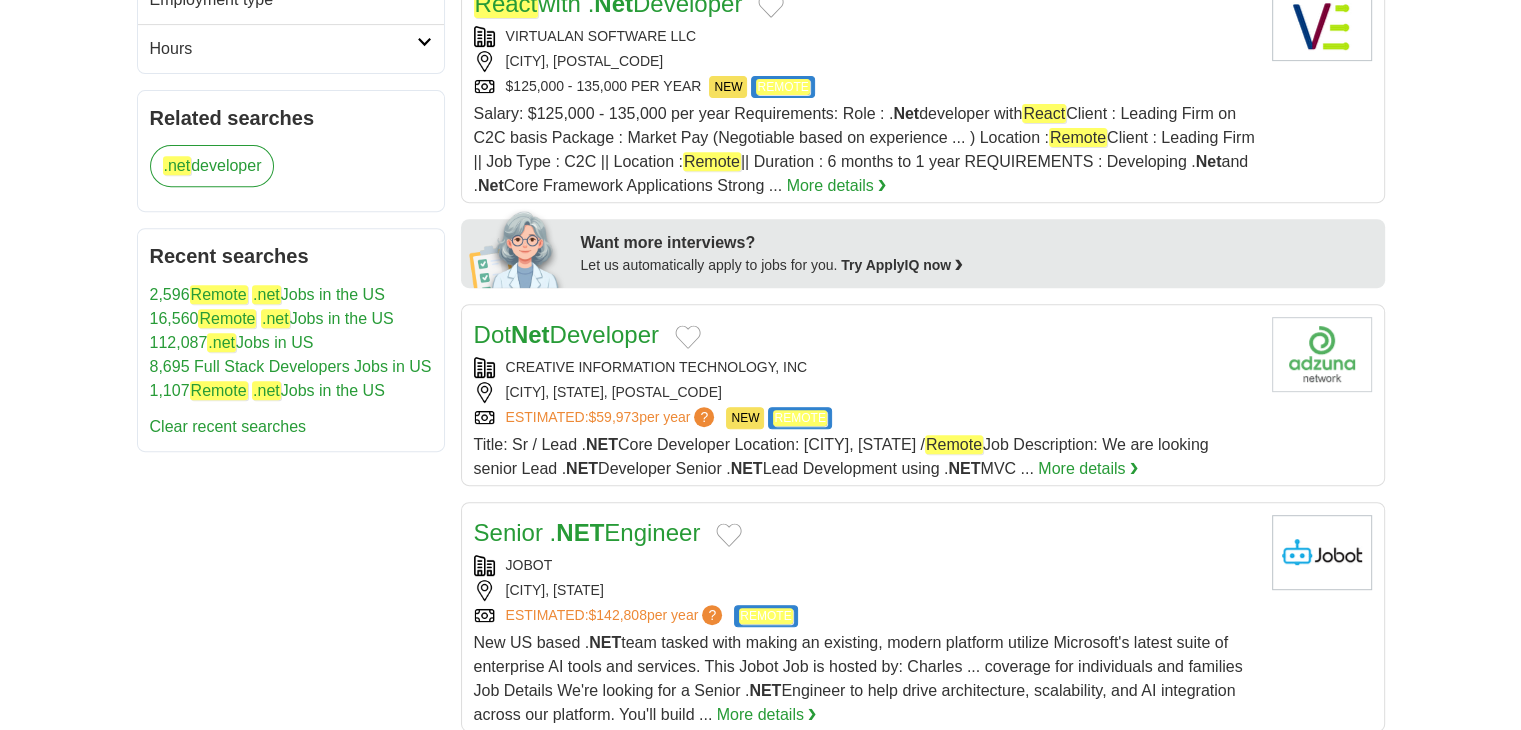 scroll, scrollTop: 900, scrollLeft: 0, axis: vertical 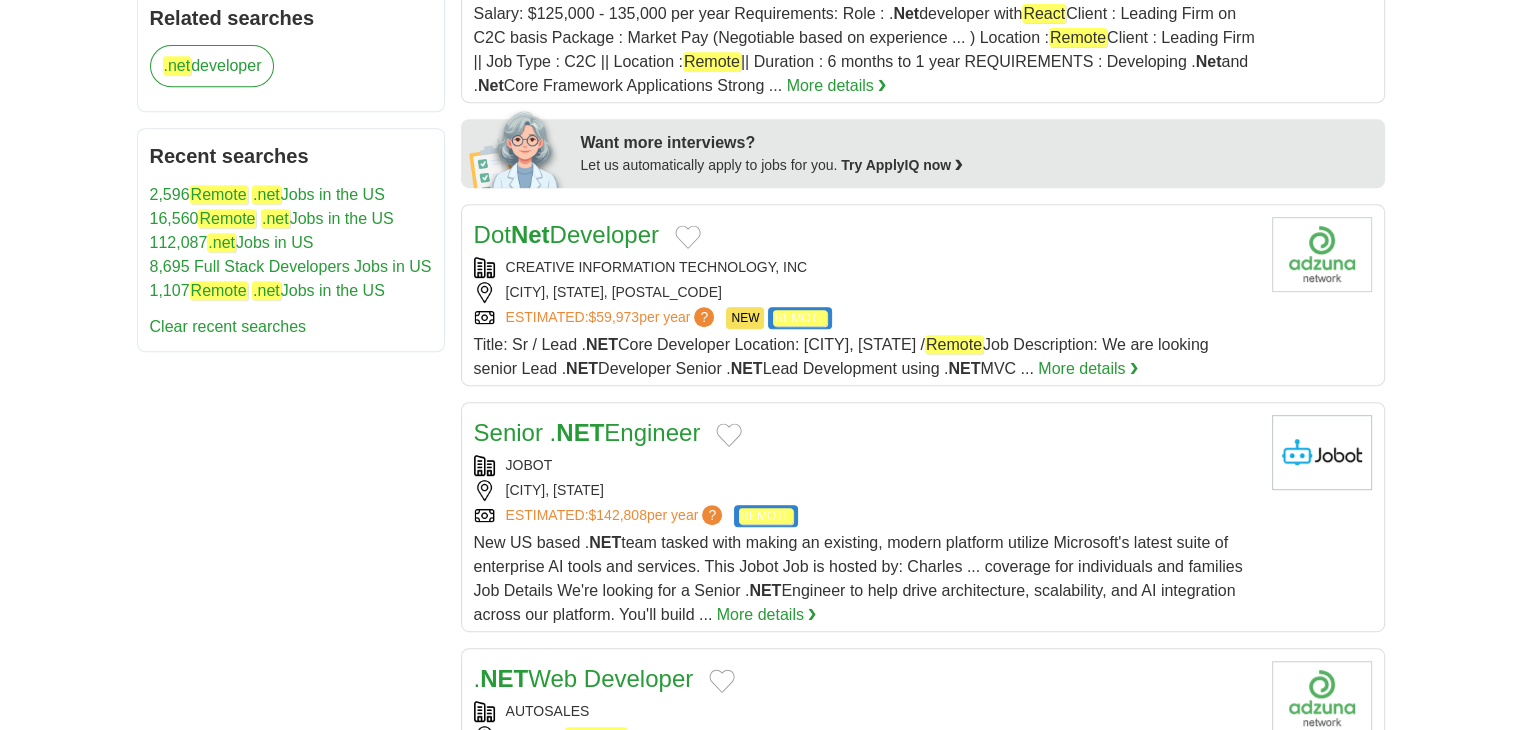 click on "NET" at bounding box center (580, 432) 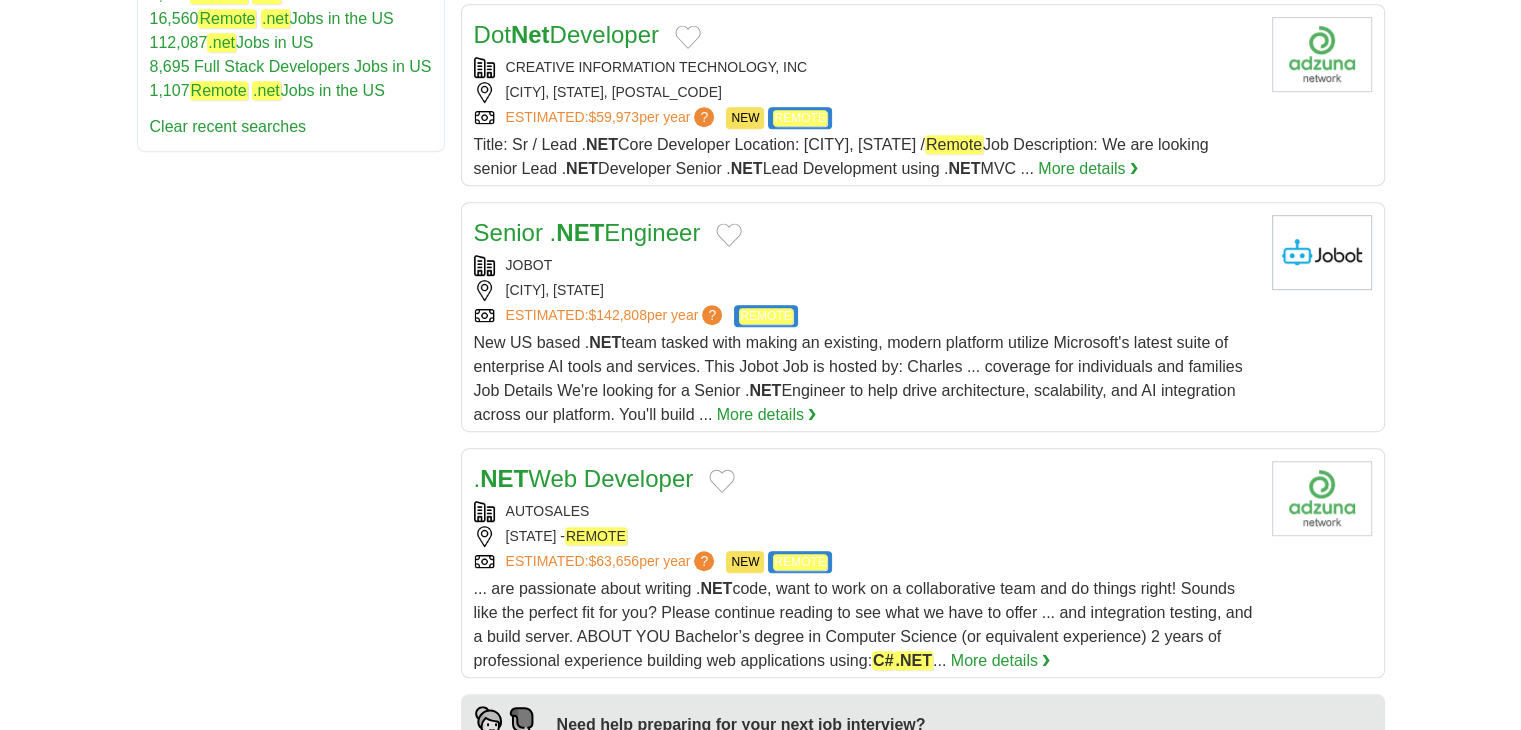 scroll, scrollTop: 1200, scrollLeft: 0, axis: vertical 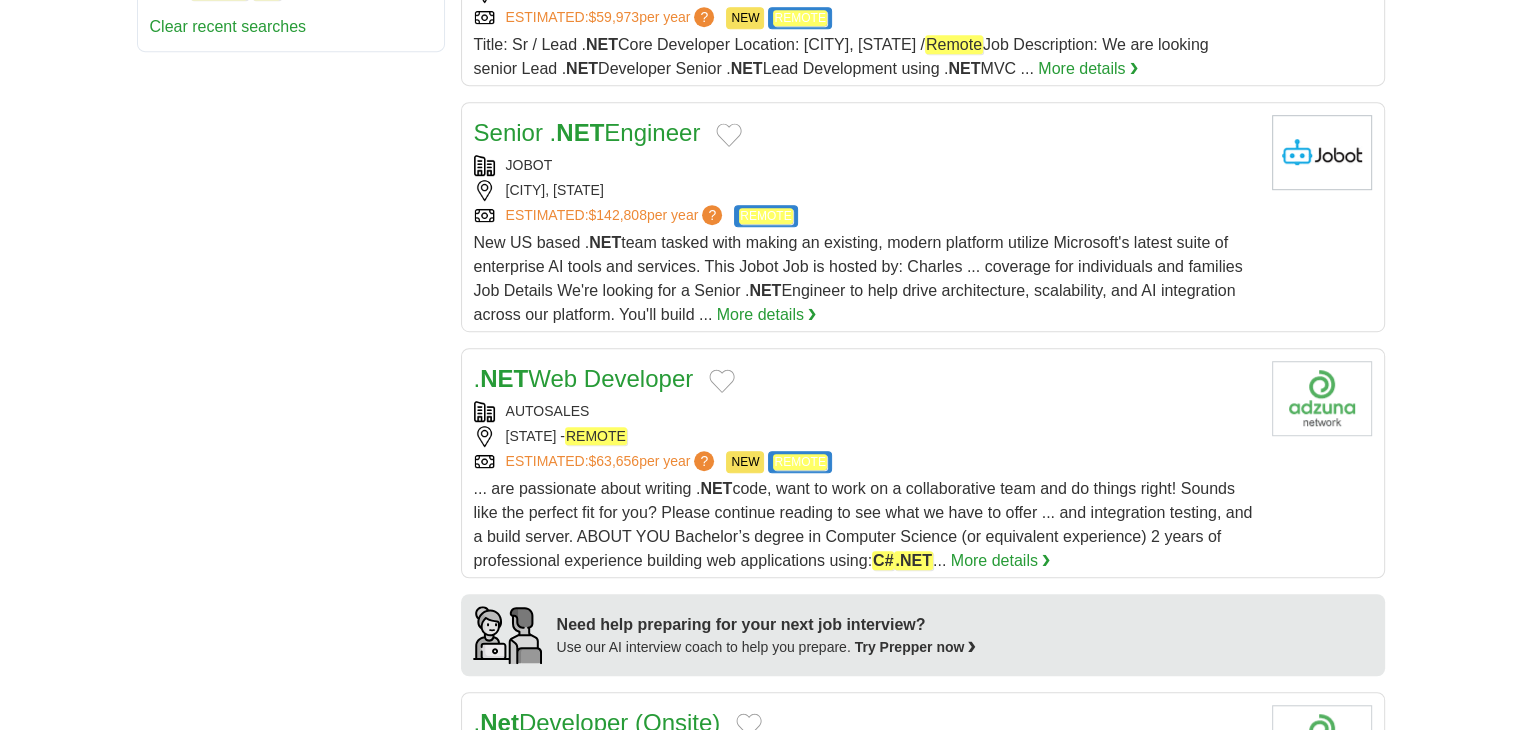 click on "NET" at bounding box center (504, 378) 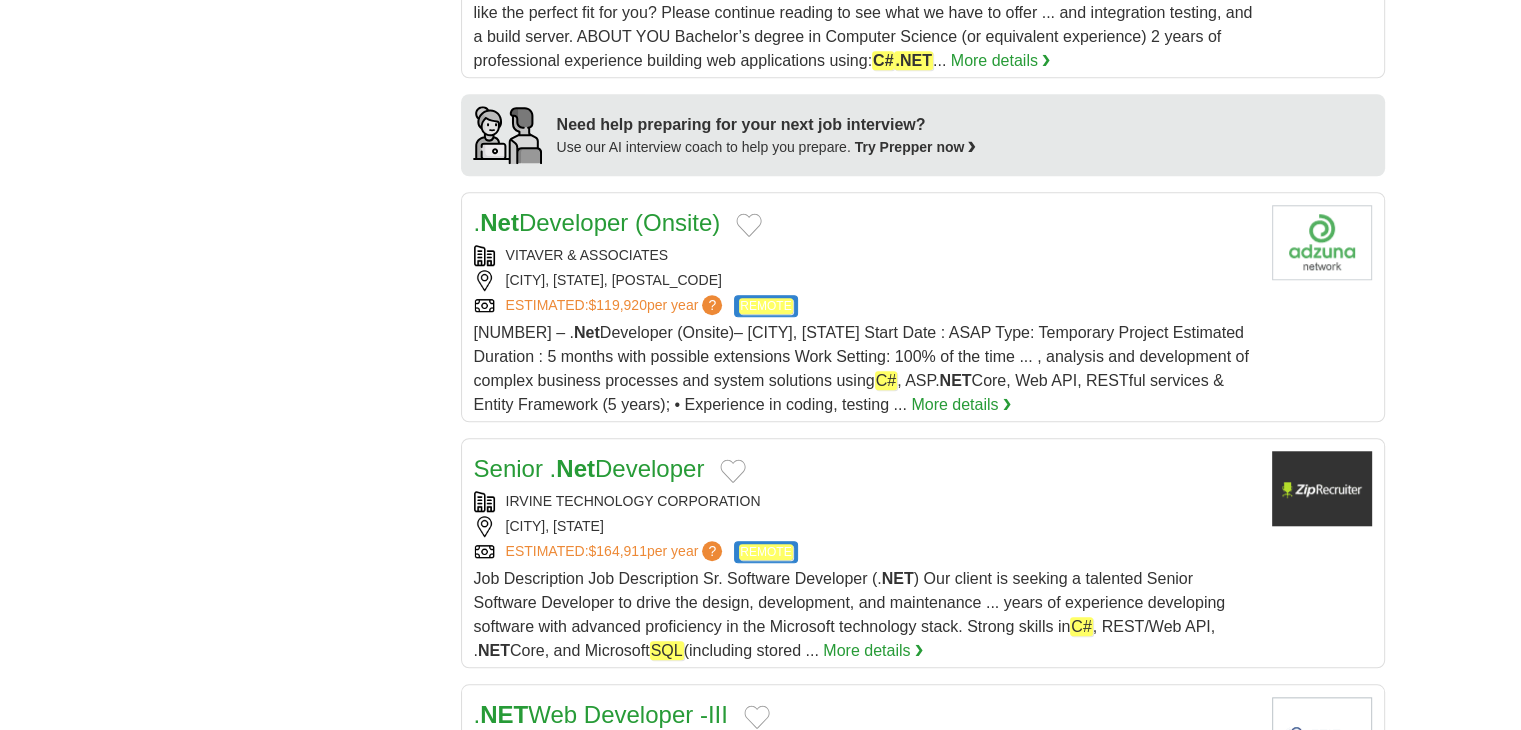 scroll, scrollTop: 1900, scrollLeft: 0, axis: vertical 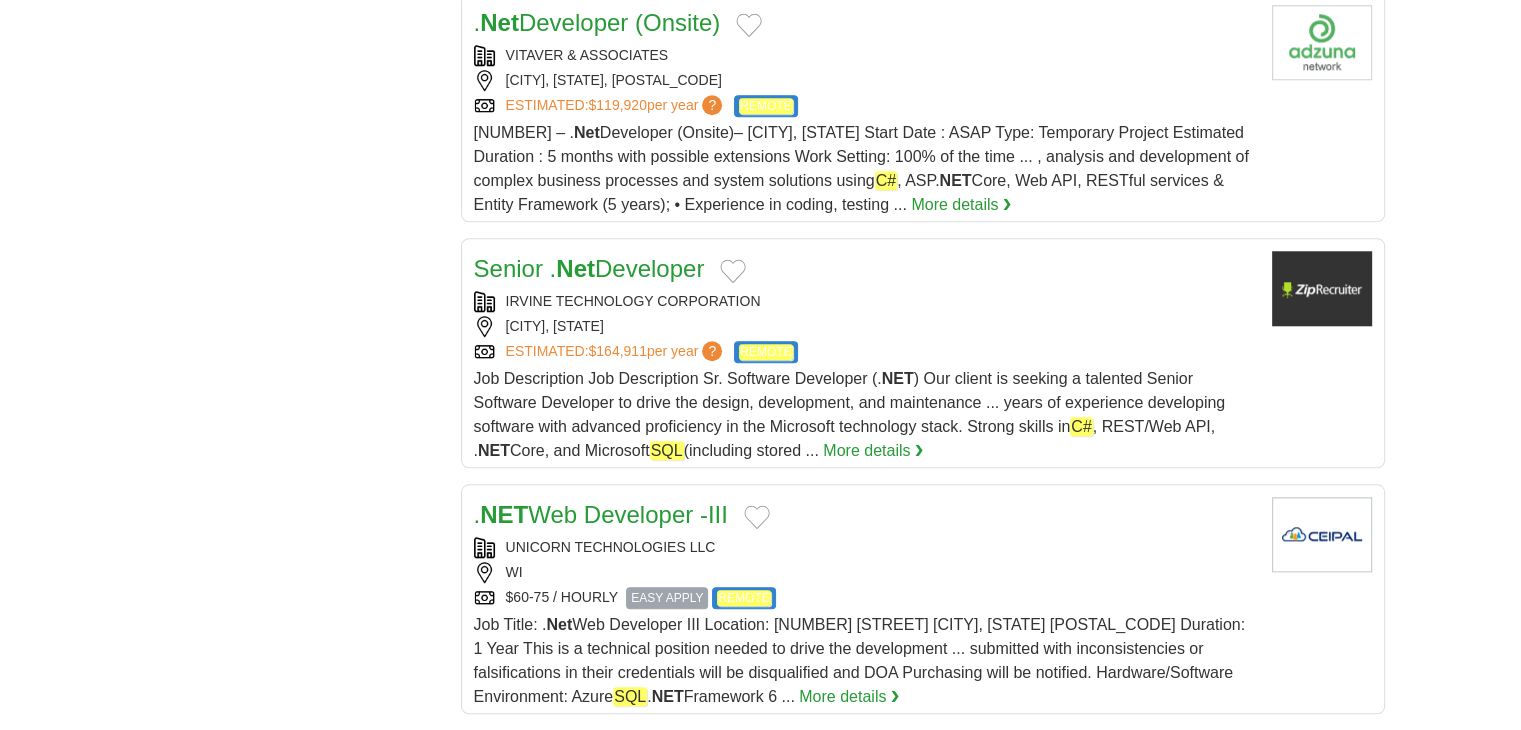 click on "Senior . Net  Developer" at bounding box center [589, 268] 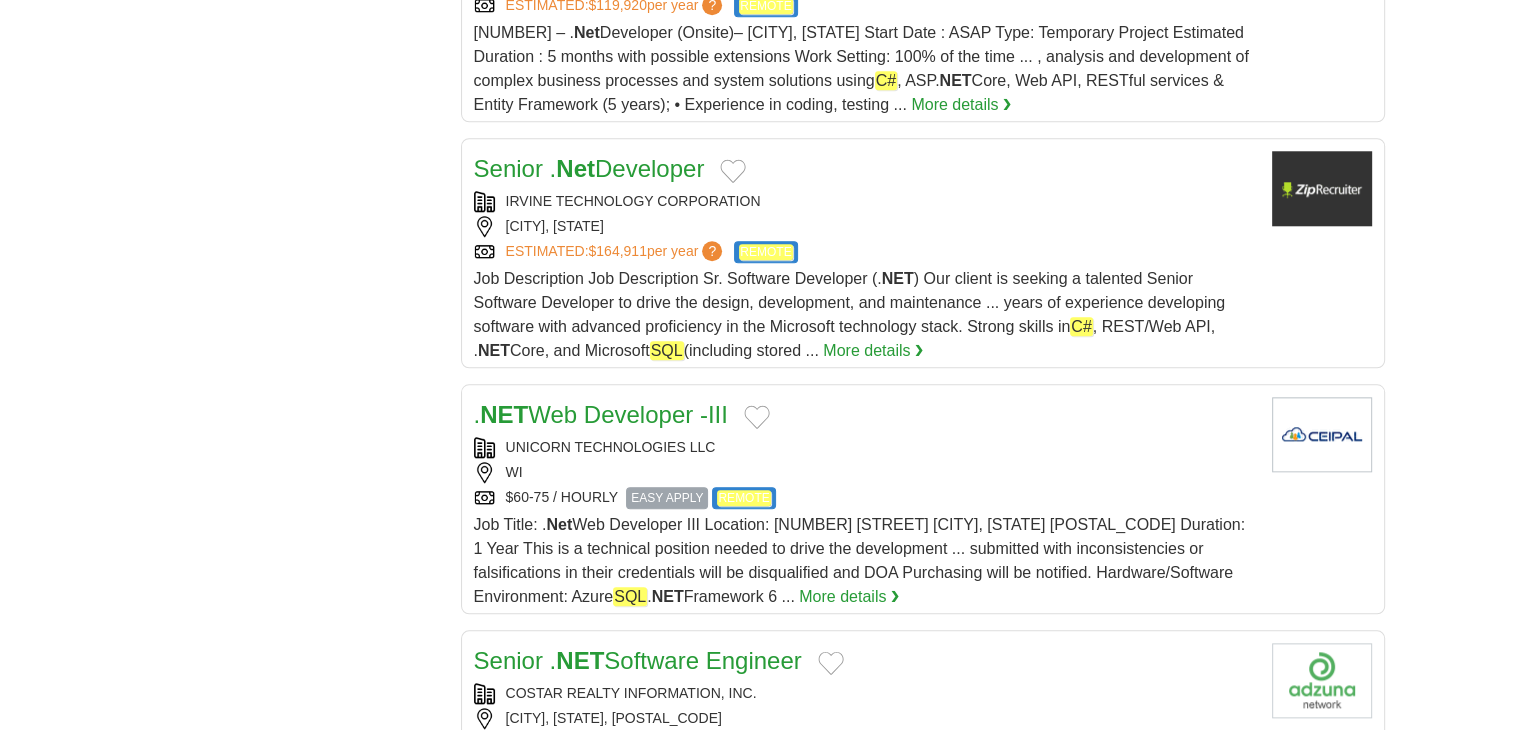 click on "NET" at bounding box center (504, 414) 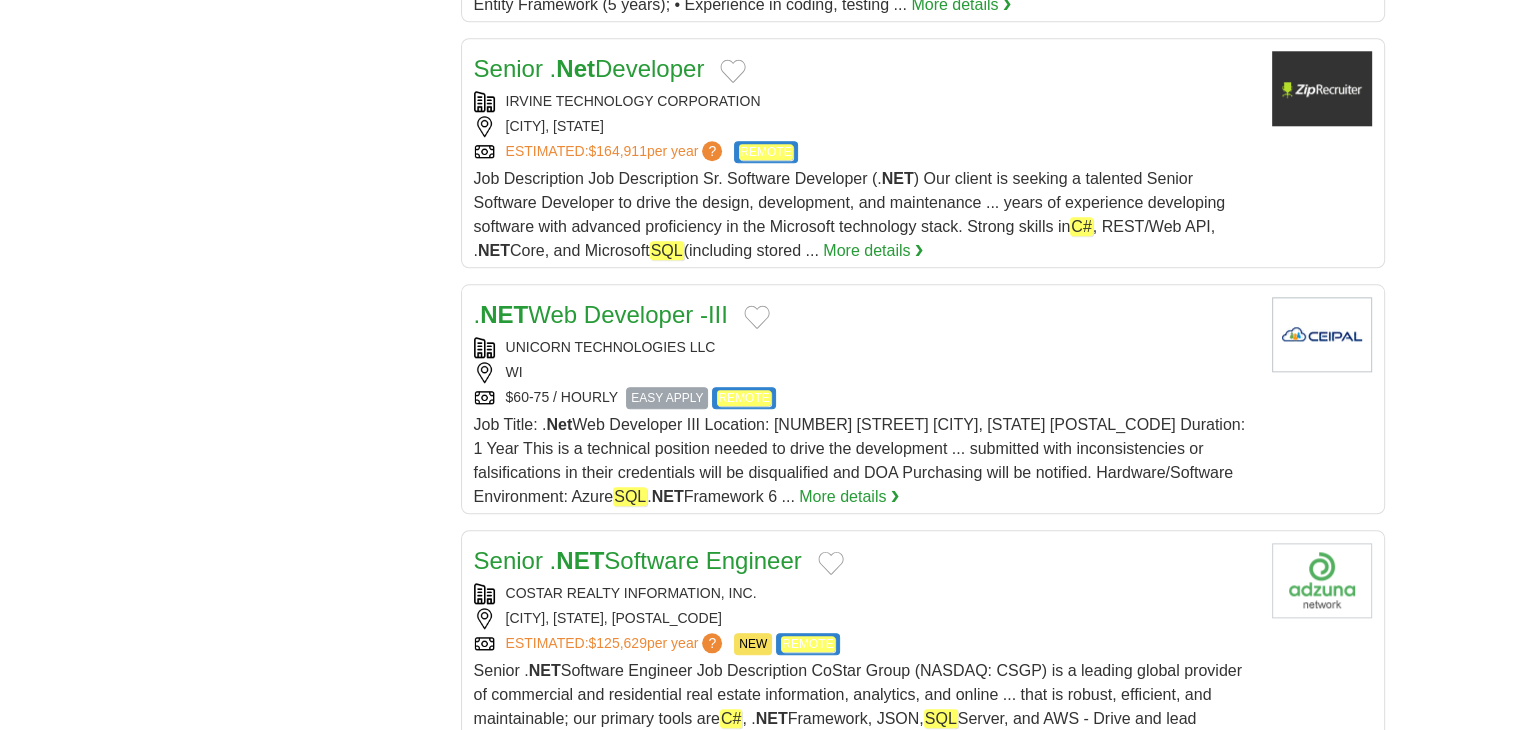 scroll, scrollTop: 2200, scrollLeft: 0, axis: vertical 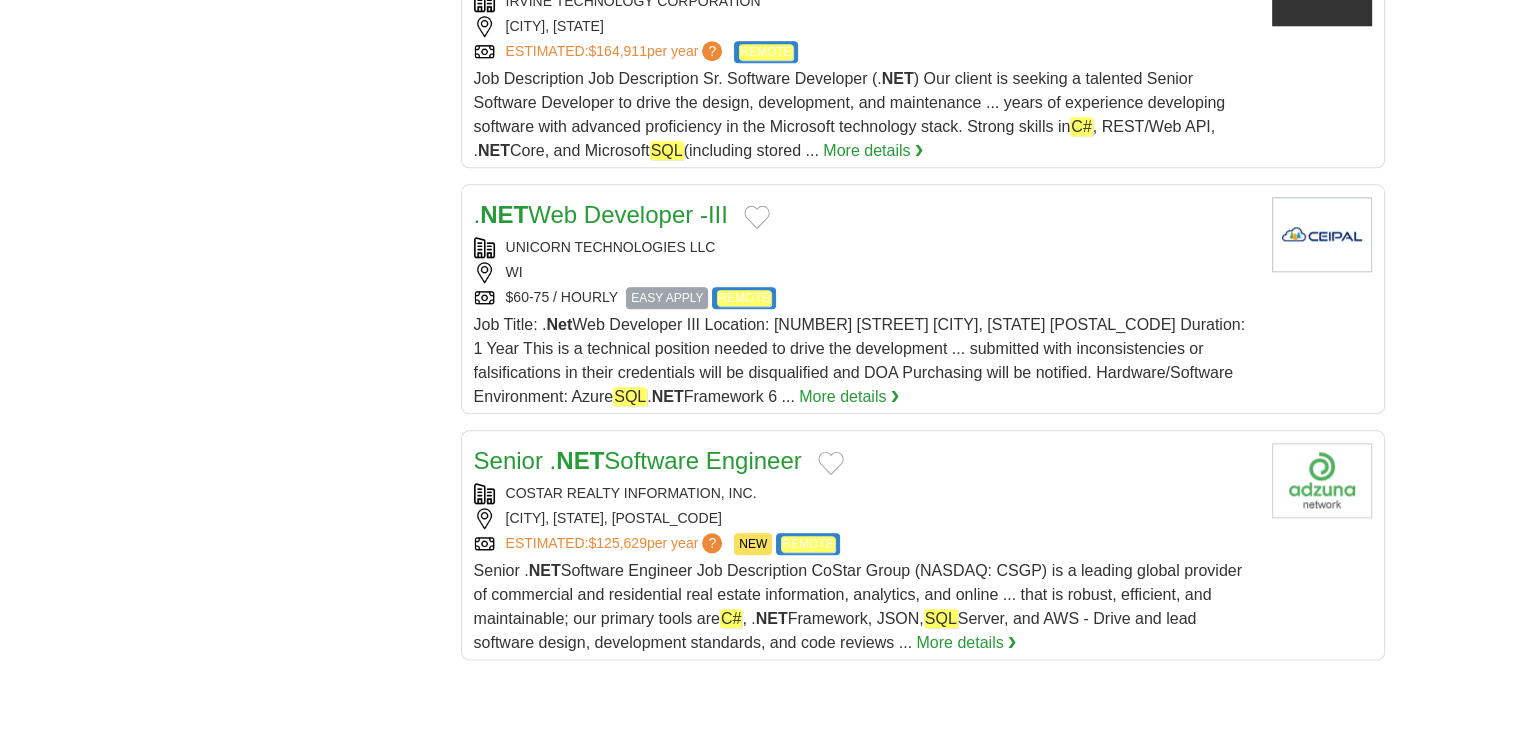 click on "NET" at bounding box center (580, 460) 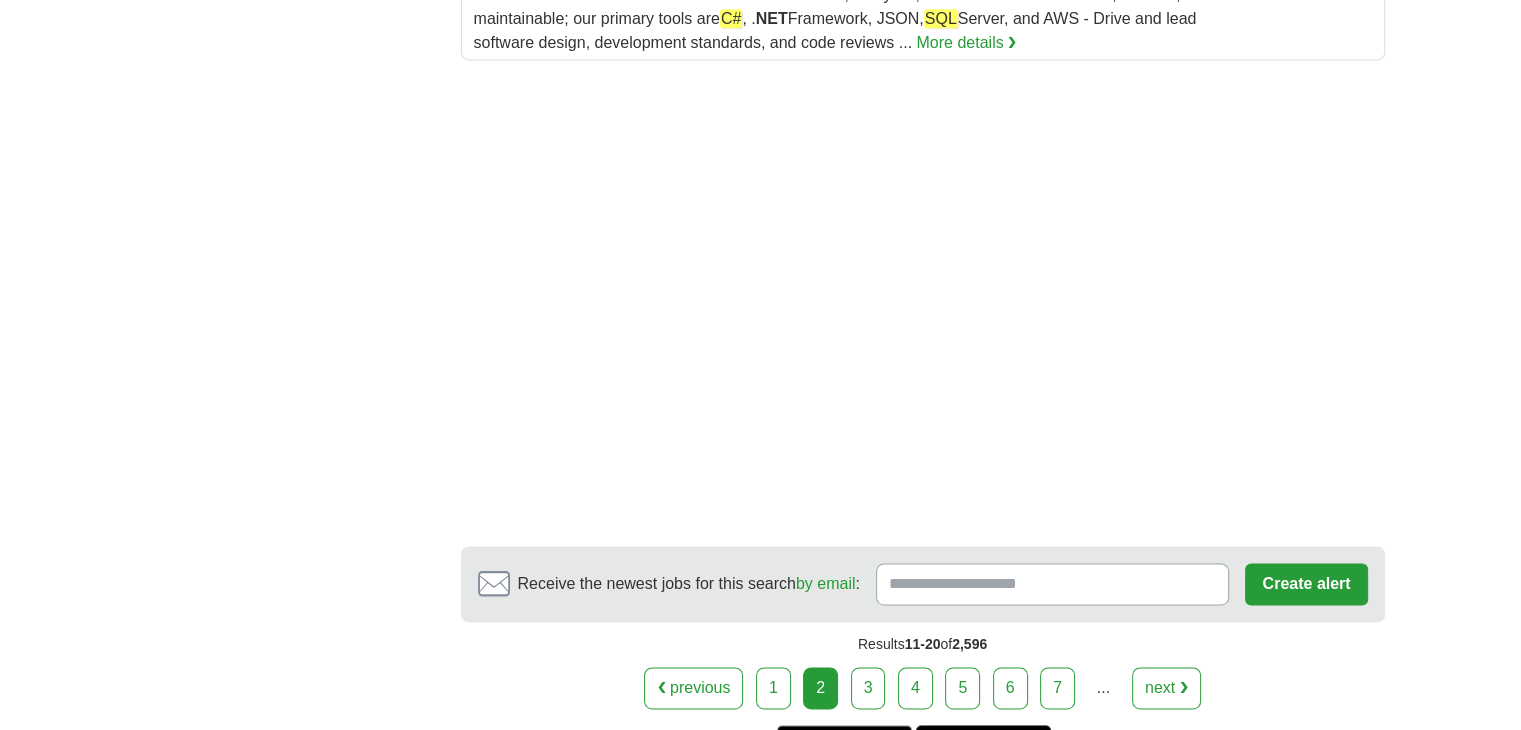 scroll, scrollTop: 2900, scrollLeft: 0, axis: vertical 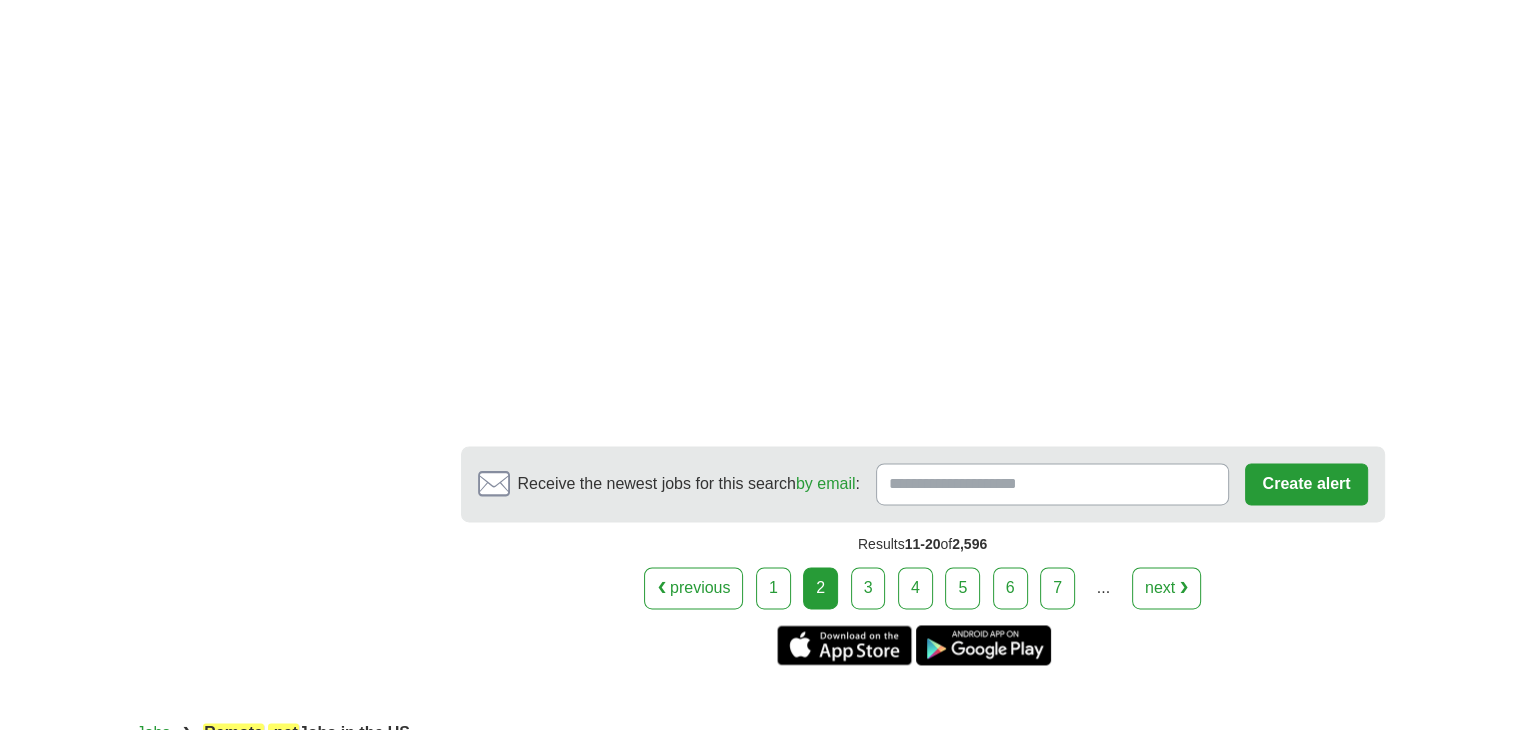click on "3" at bounding box center (868, 588) 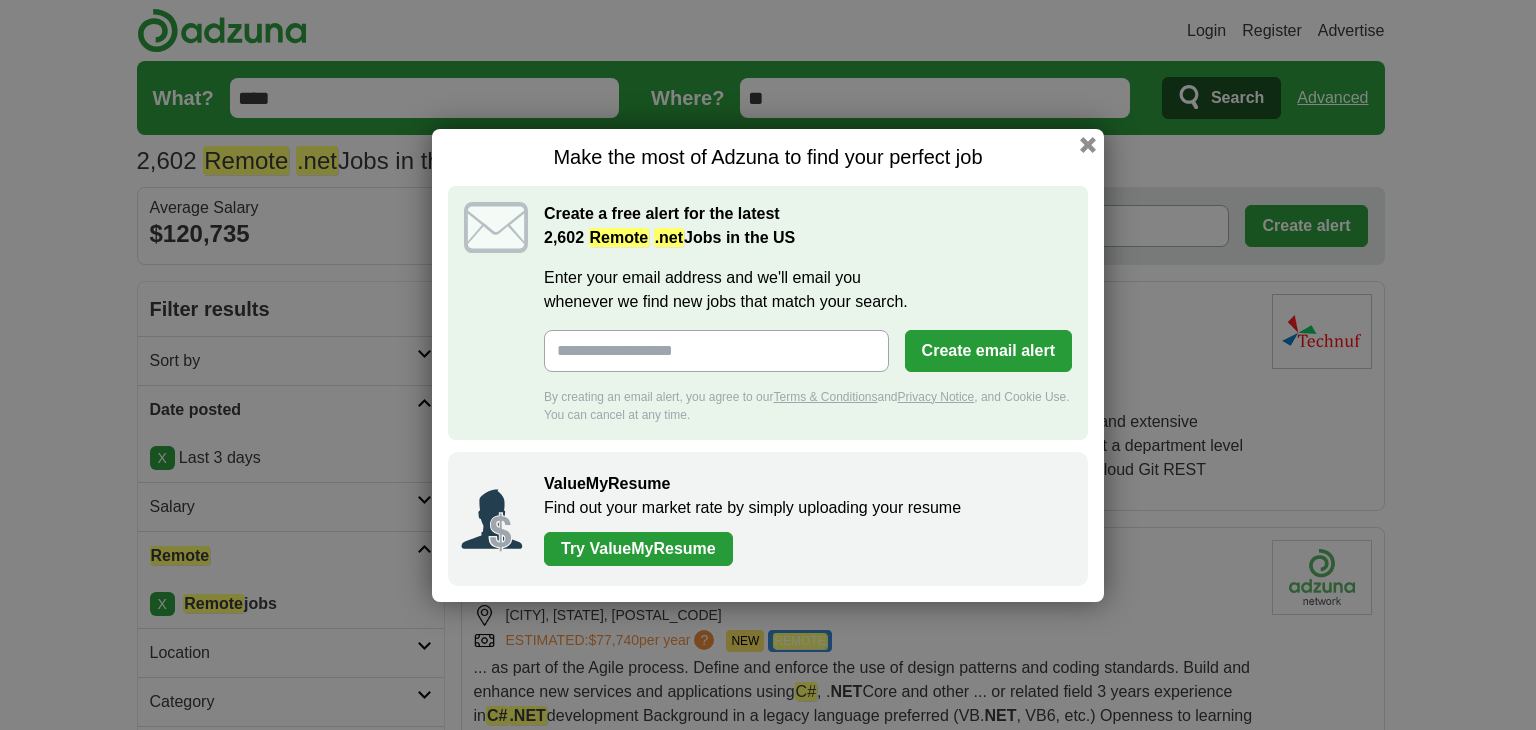 scroll, scrollTop: 0, scrollLeft: 0, axis: both 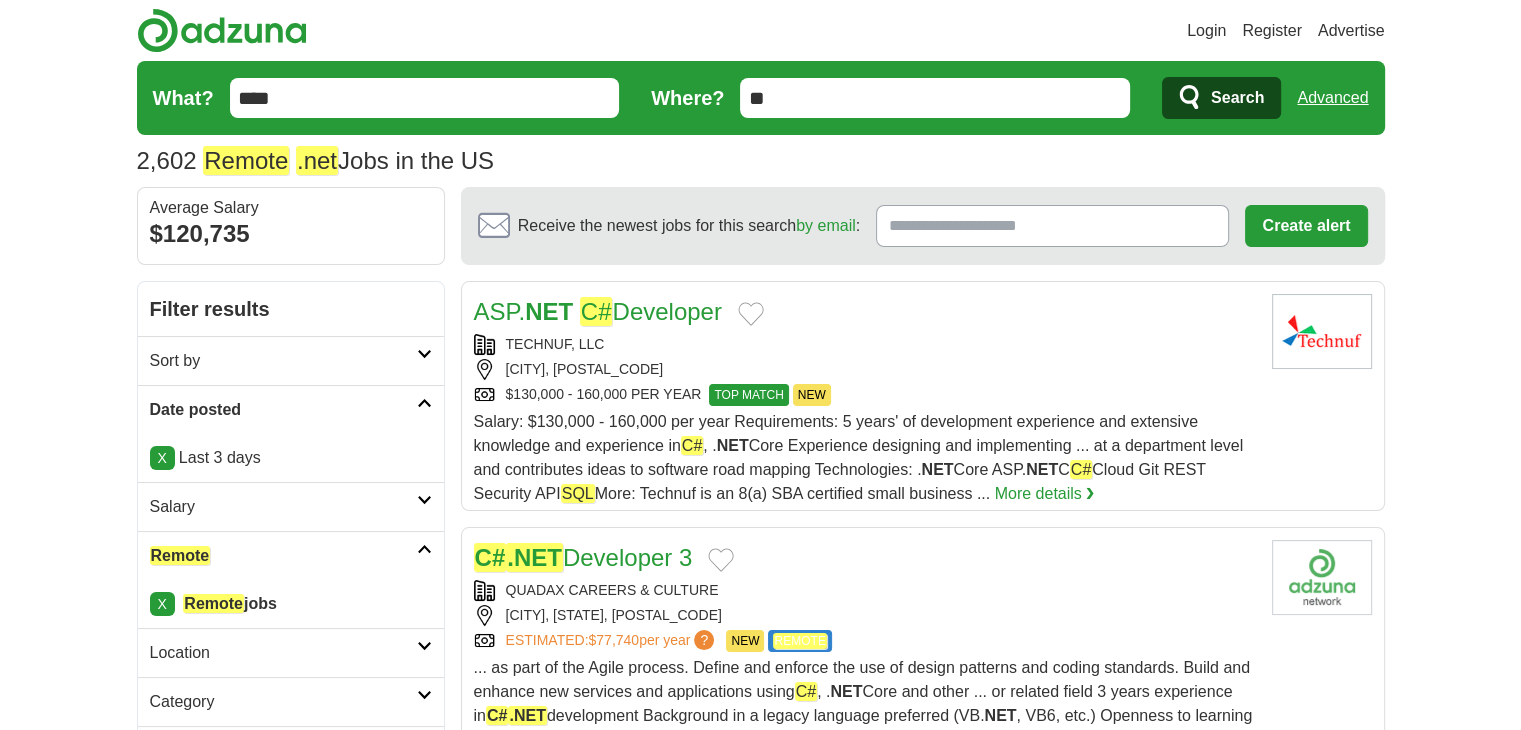 click on "ASP. NET   C#  Developer" at bounding box center [598, 311] 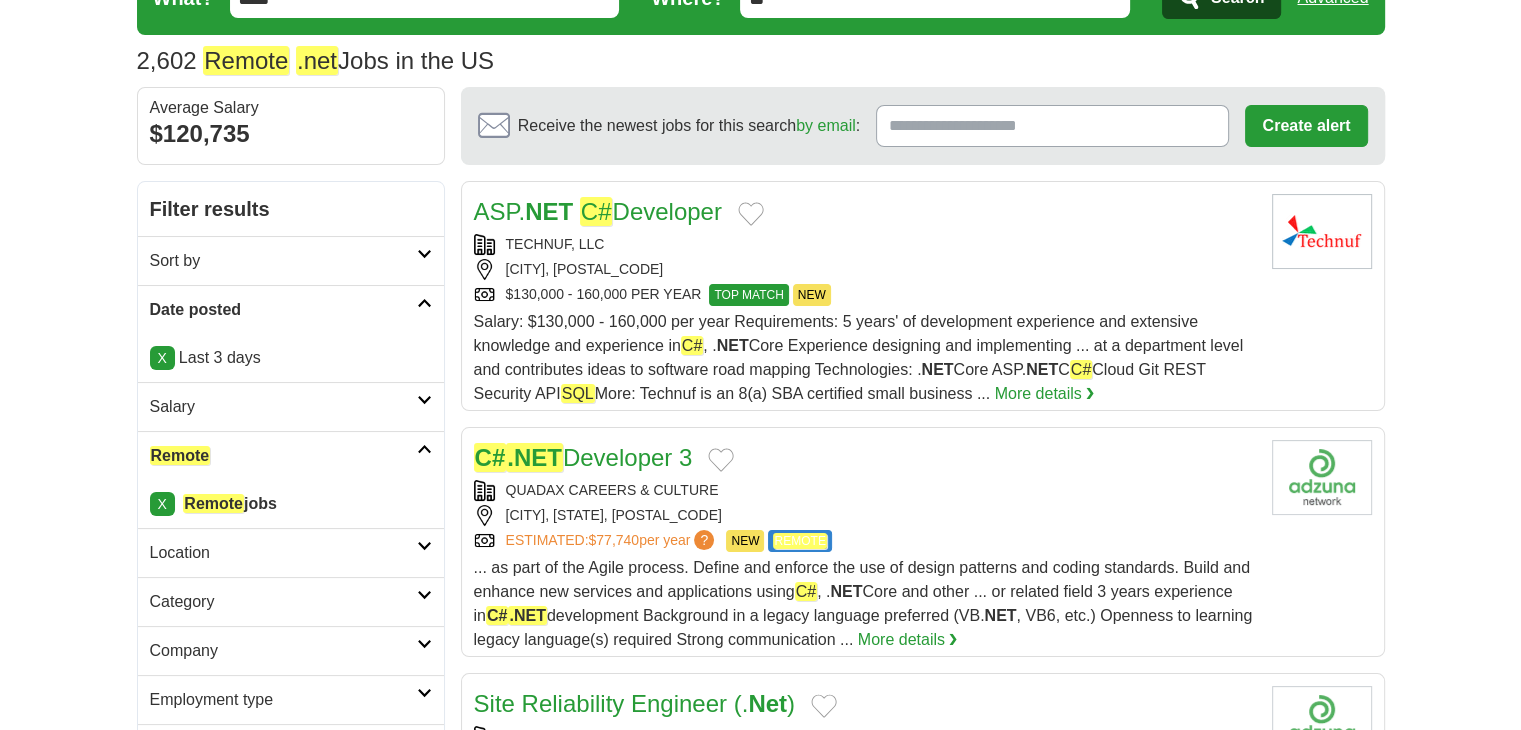 scroll, scrollTop: 200, scrollLeft: 0, axis: vertical 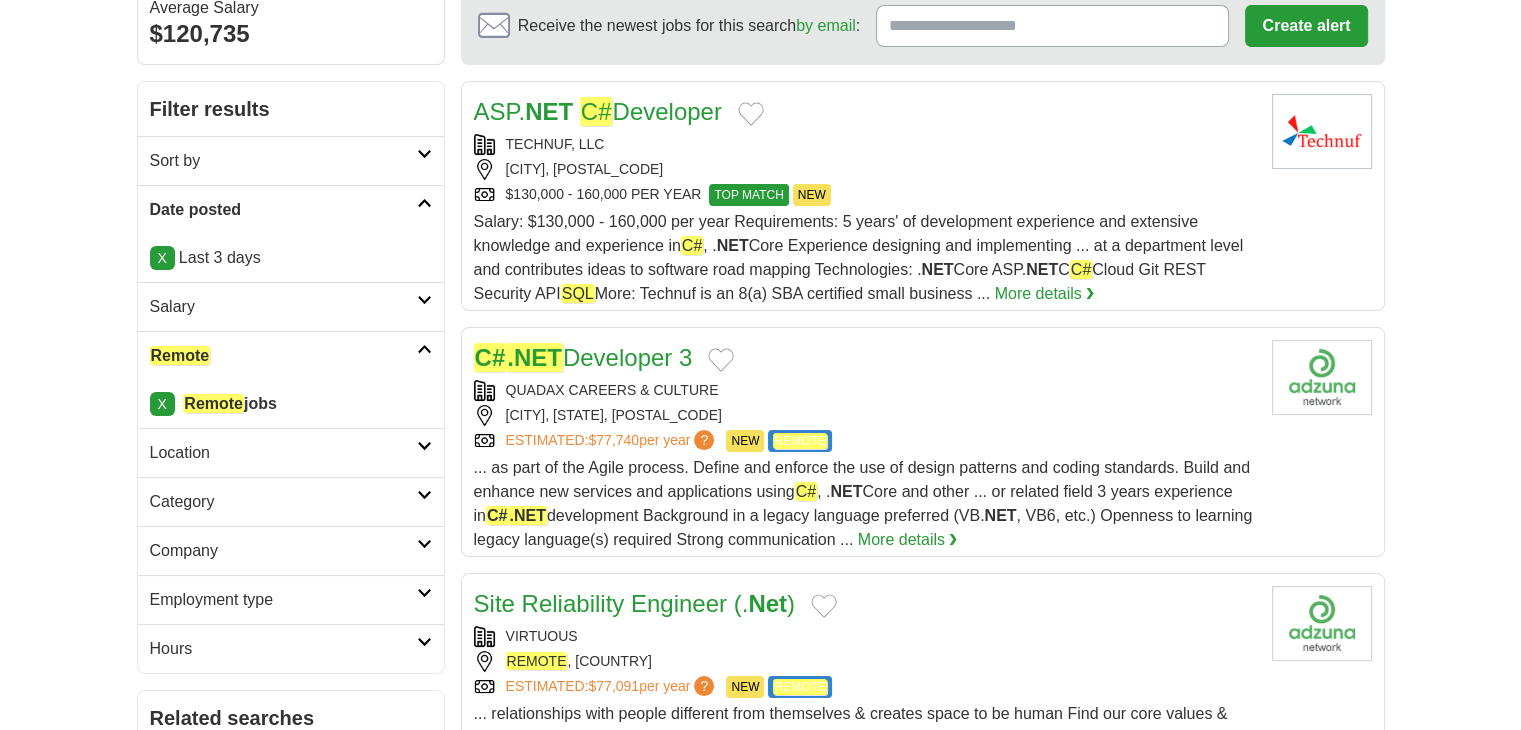 click on ".NET" 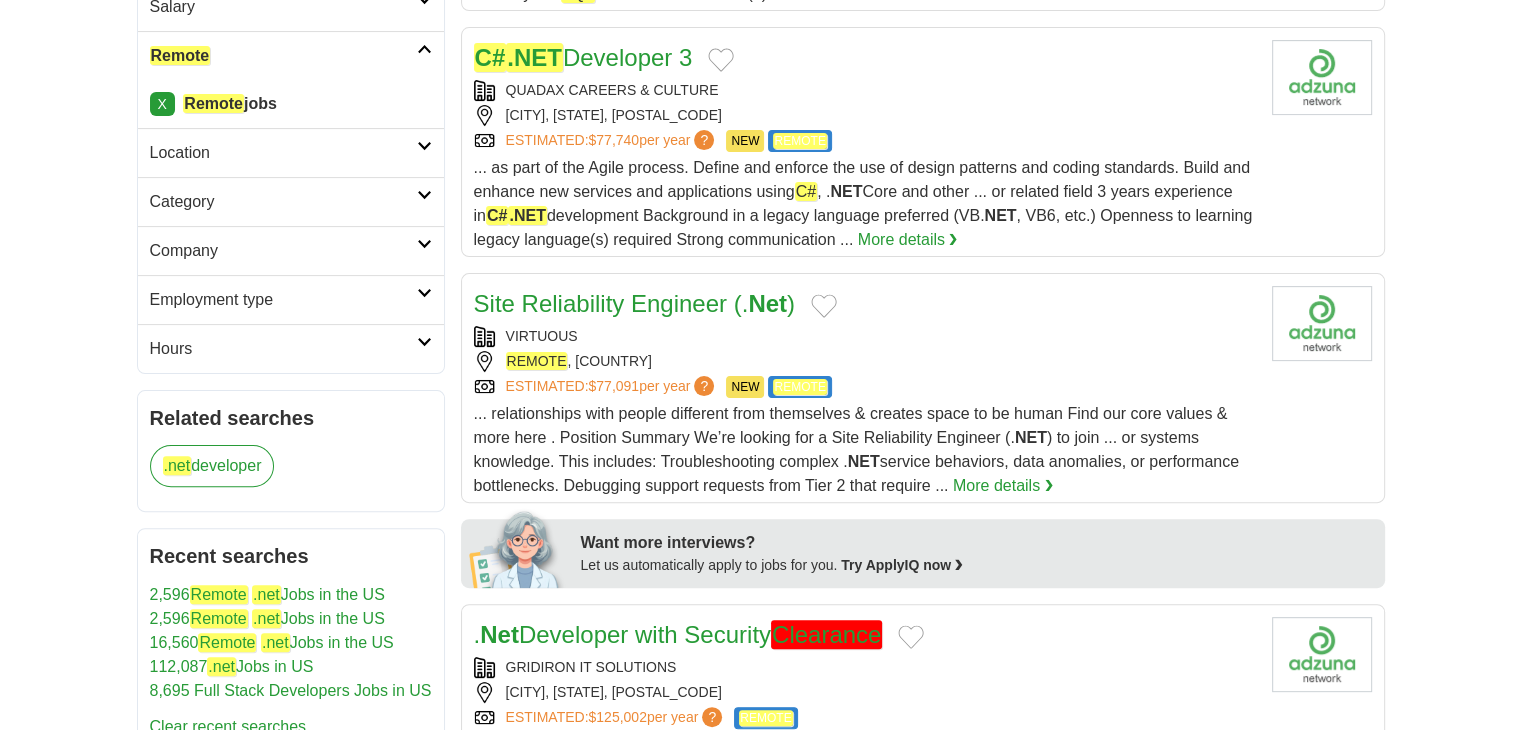 scroll, scrollTop: 600, scrollLeft: 0, axis: vertical 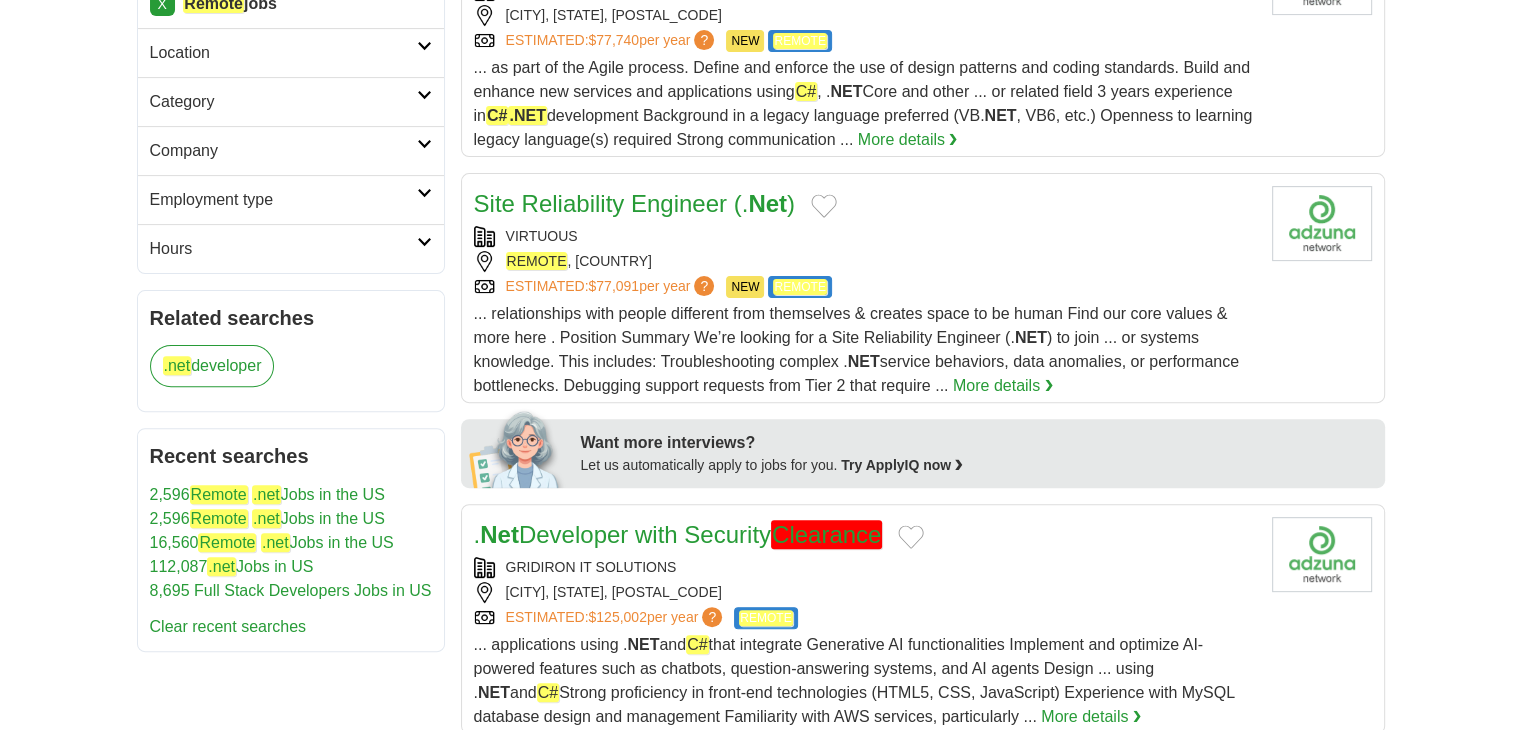 click on "Site Reliability Engineer (. Net )" at bounding box center (634, 203) 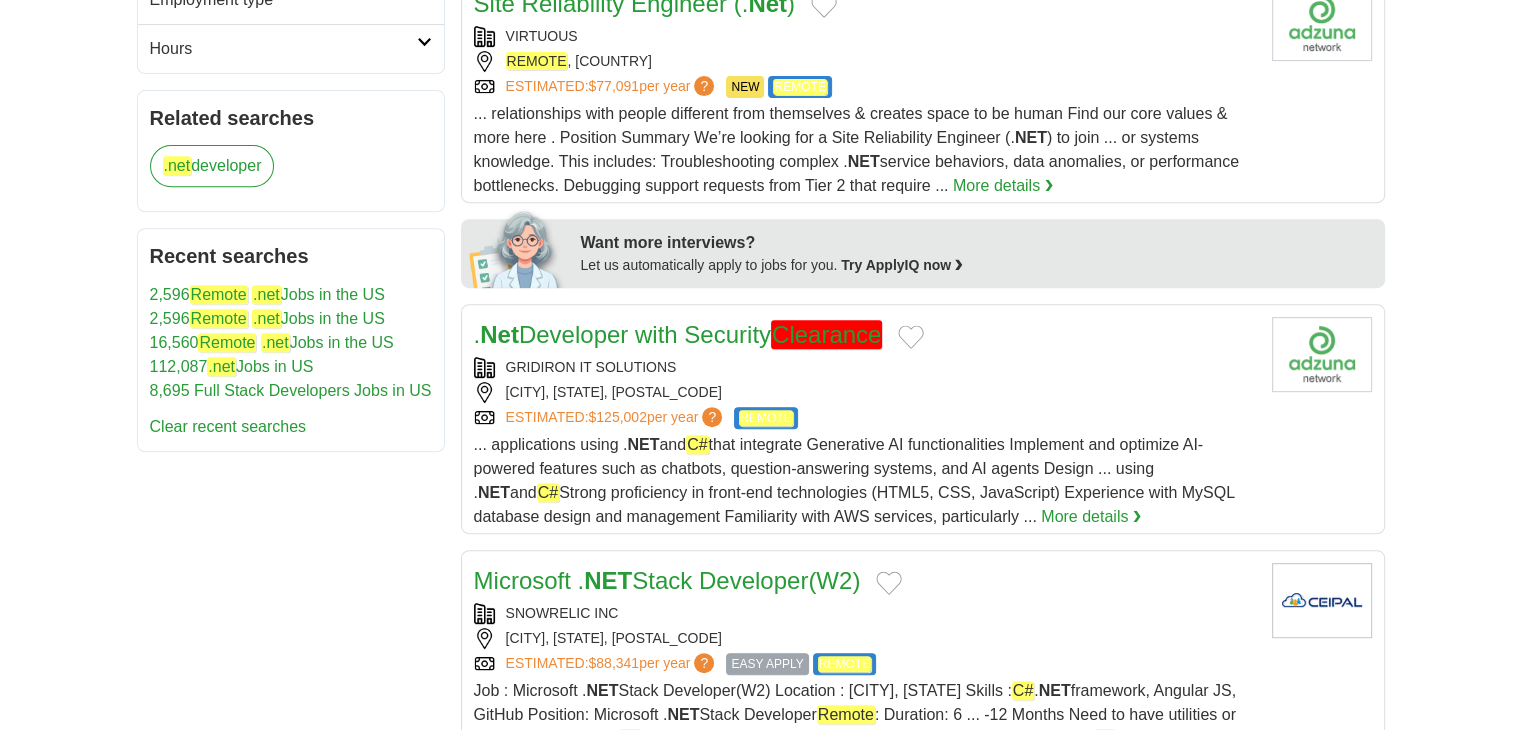 scroll, scrollTop: 900, scrollLeft: 0, axis: vertical 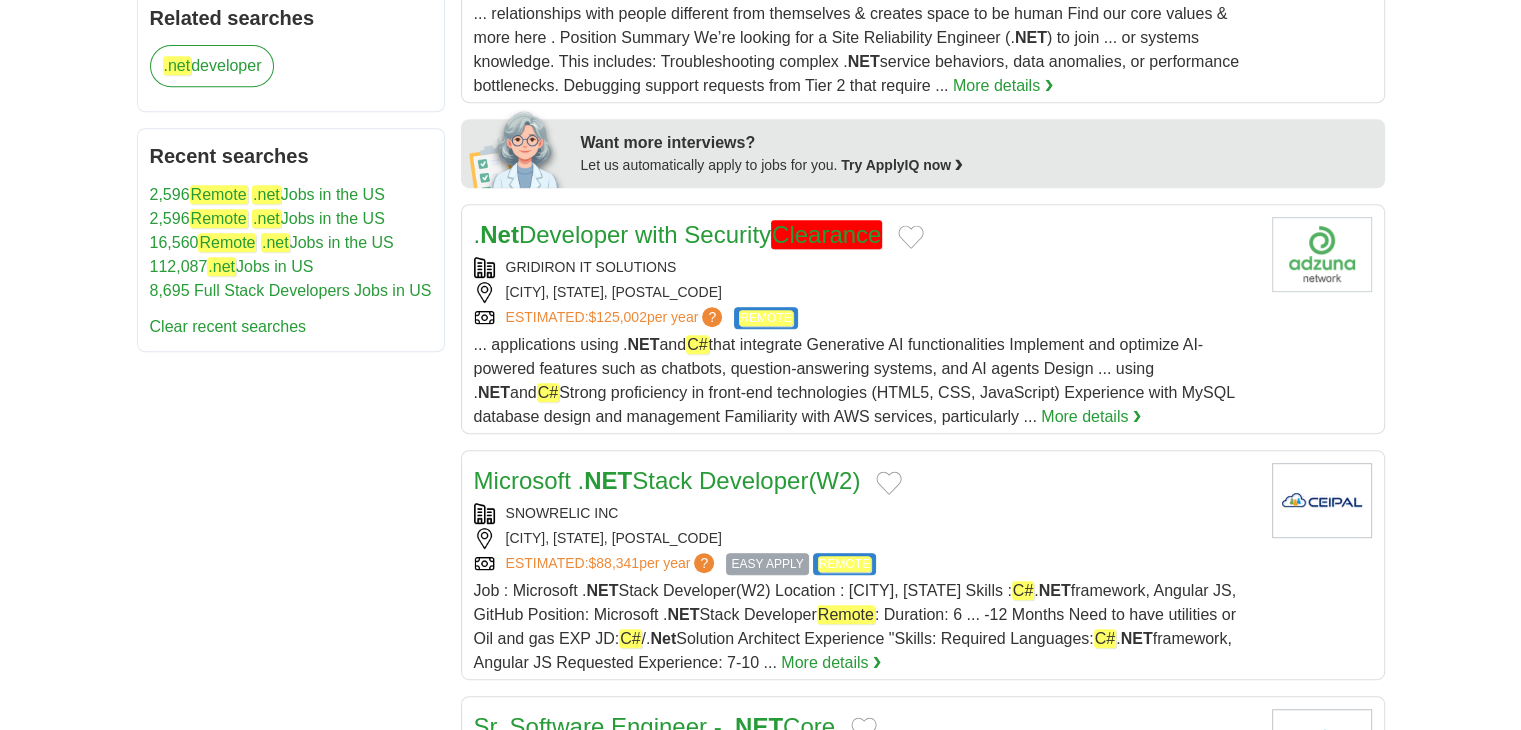 click on "Microsoft . NET  Stack Developer(W2)" at bounding box center (667, 480) 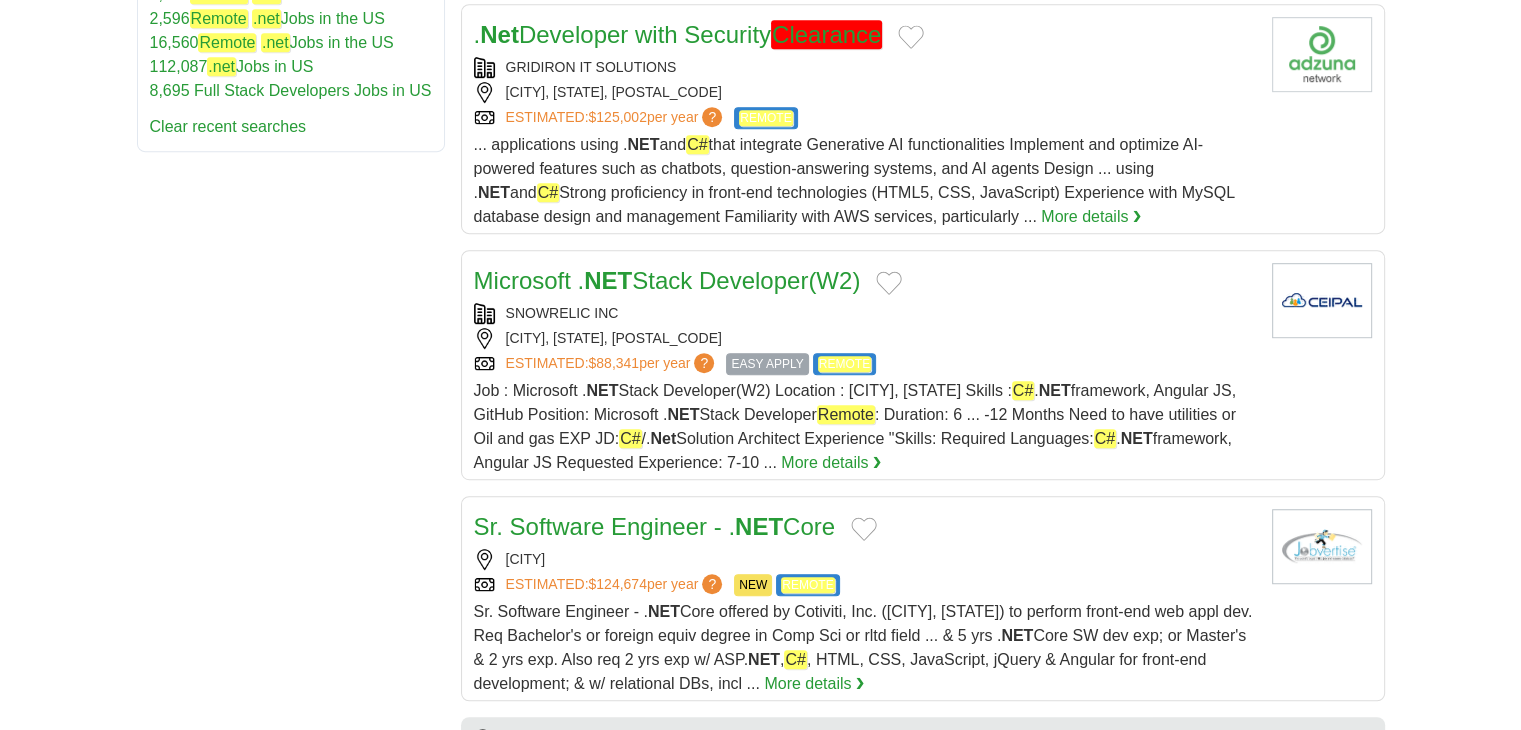 click on "Sr. Software Engineer - . NET  Core" at bounding box center [655, 526] 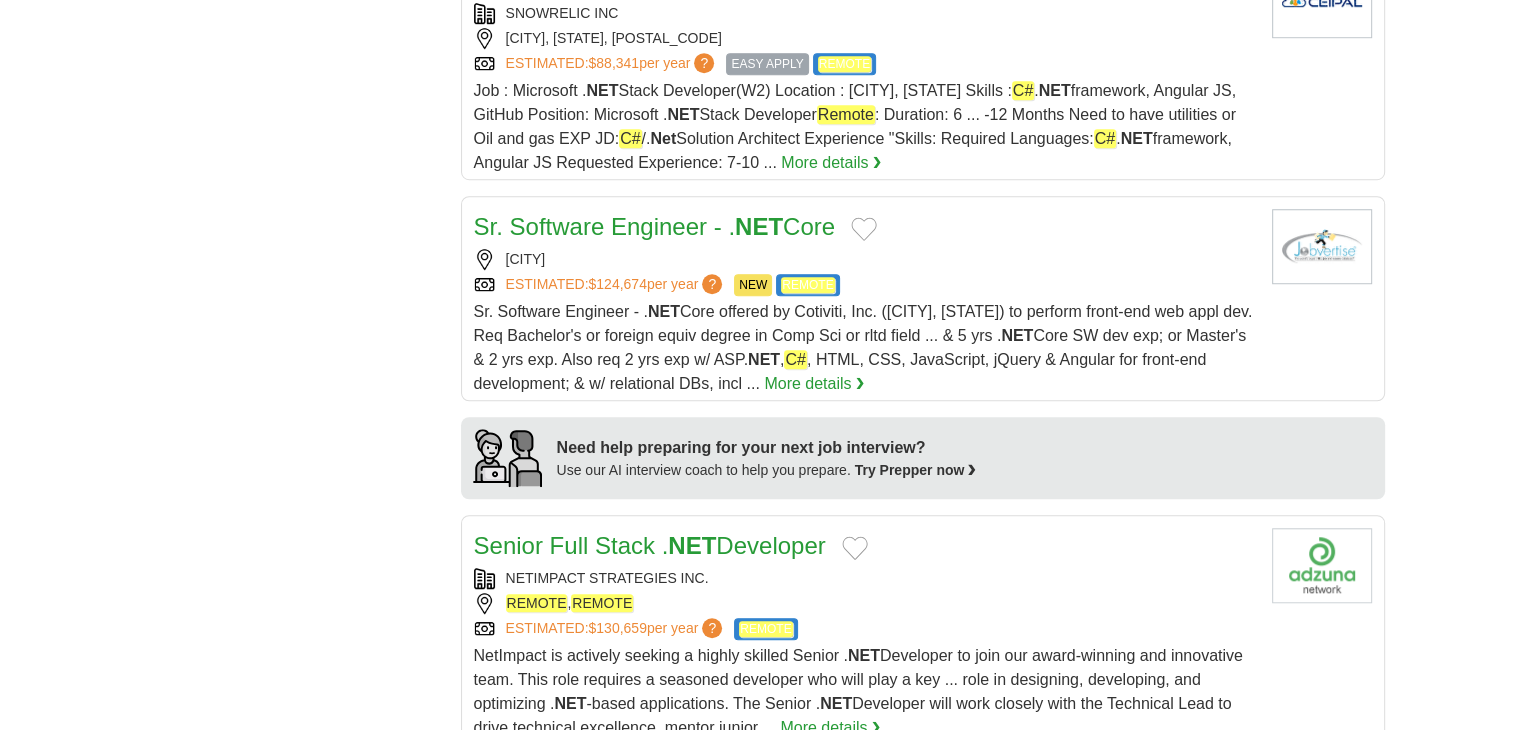scroll, scrollTop: 1500, scrollLeft: 0, axis: vertical 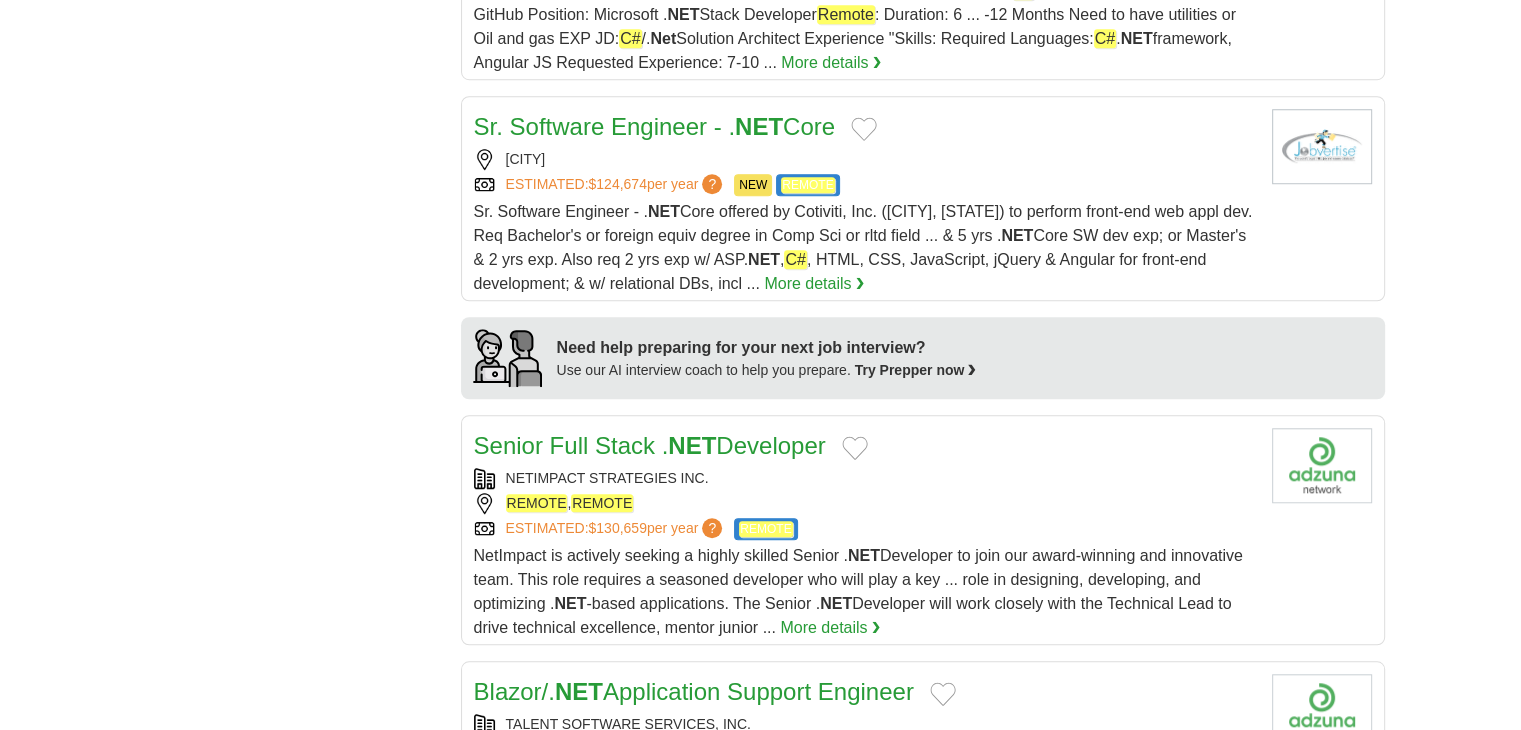 click on "Senior Full Stack . NET  Developer" at bounding box center (650, 445) 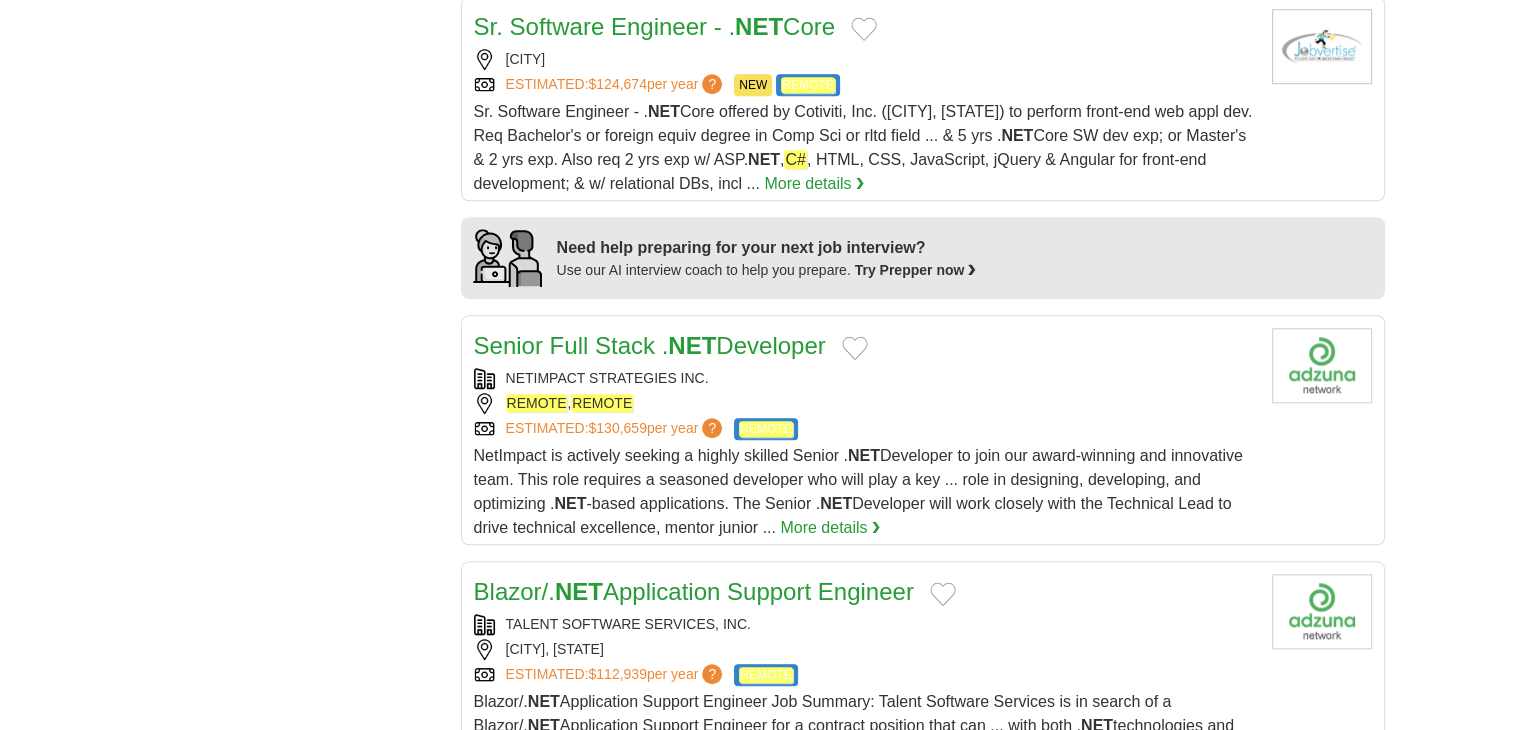 scroll, scrollTop: 1700, scrollLeft: 0, axis: vertical 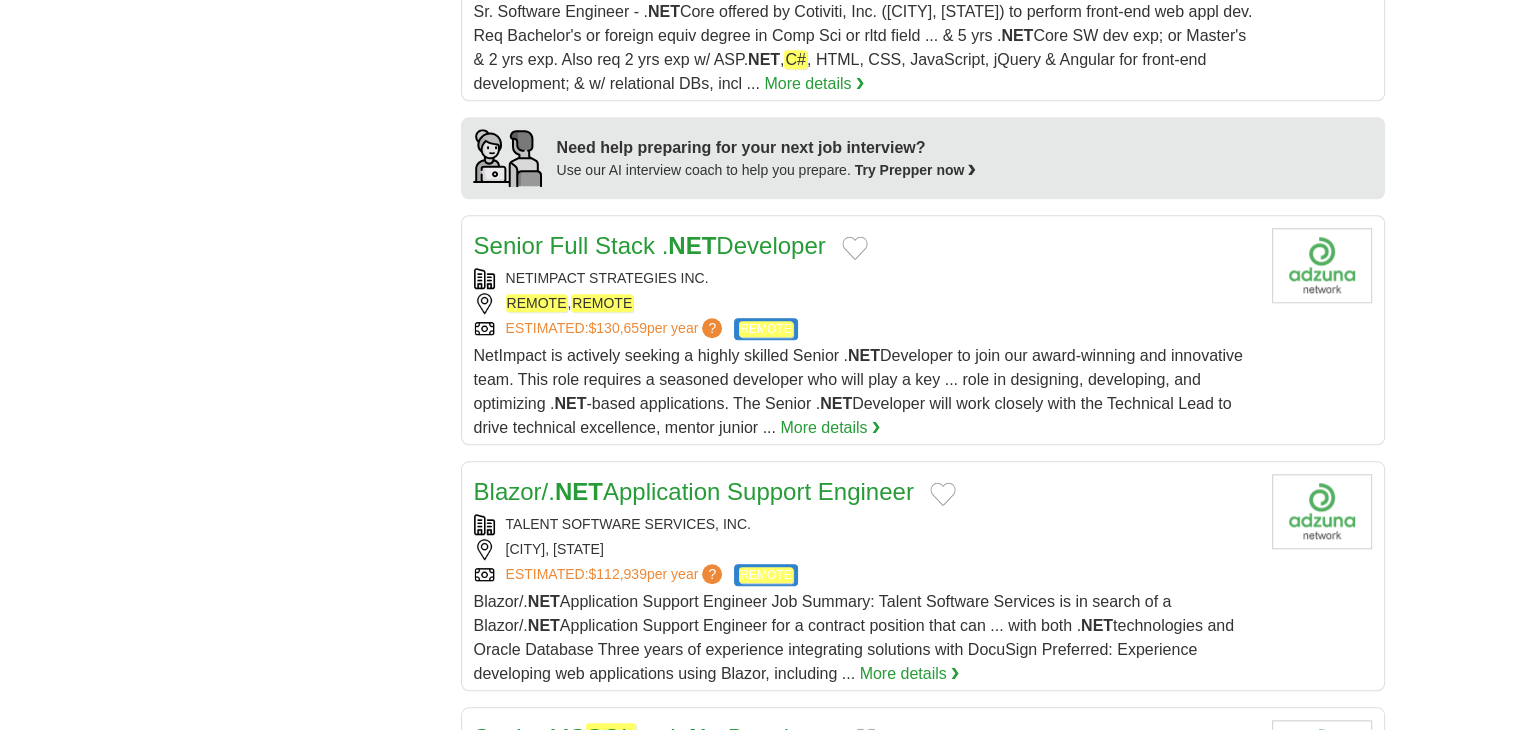 click on "Blazor/. NET  Application Support Engineer" at bounding box center (694, 491) 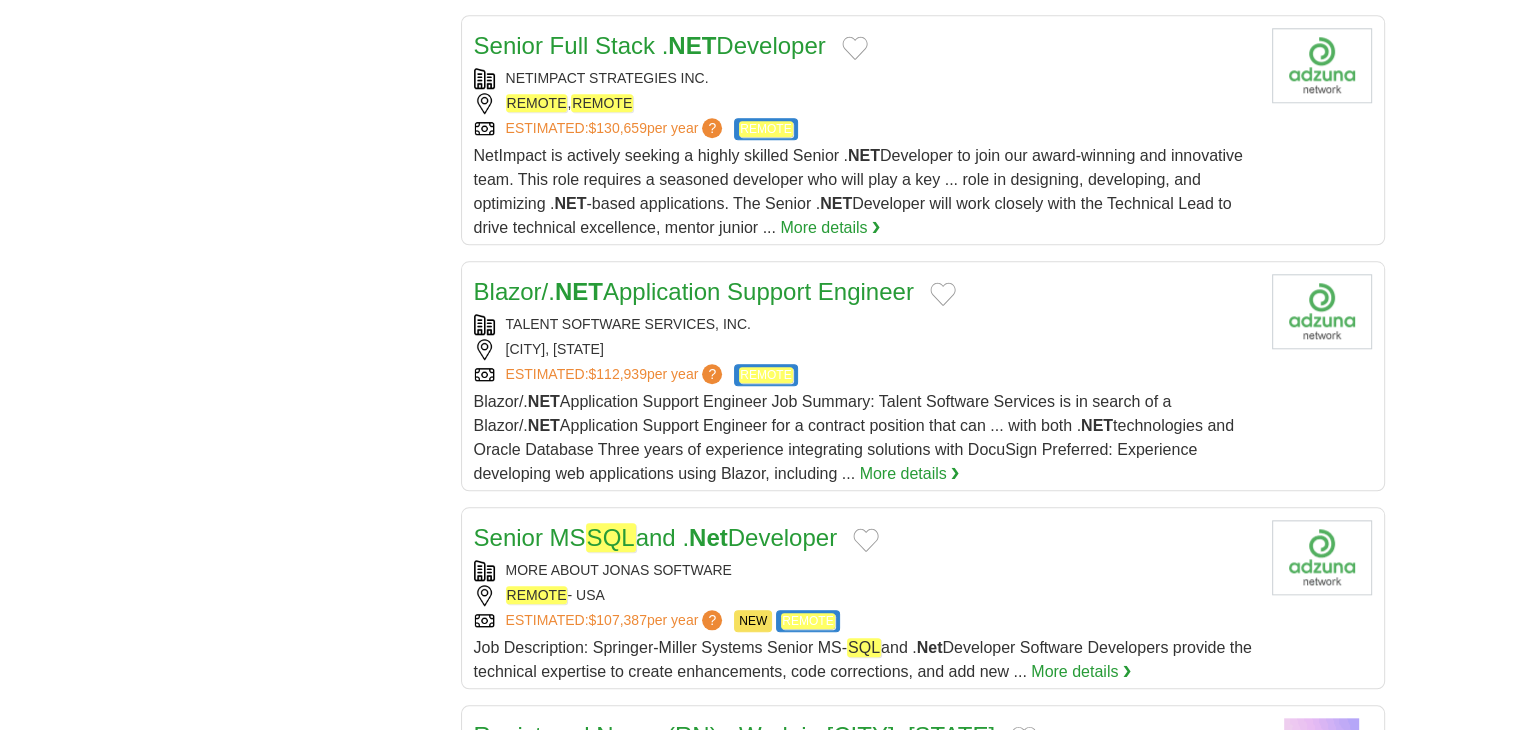 scroll, scrollTop: 2100, scrollLeft: 0, axis: vertical 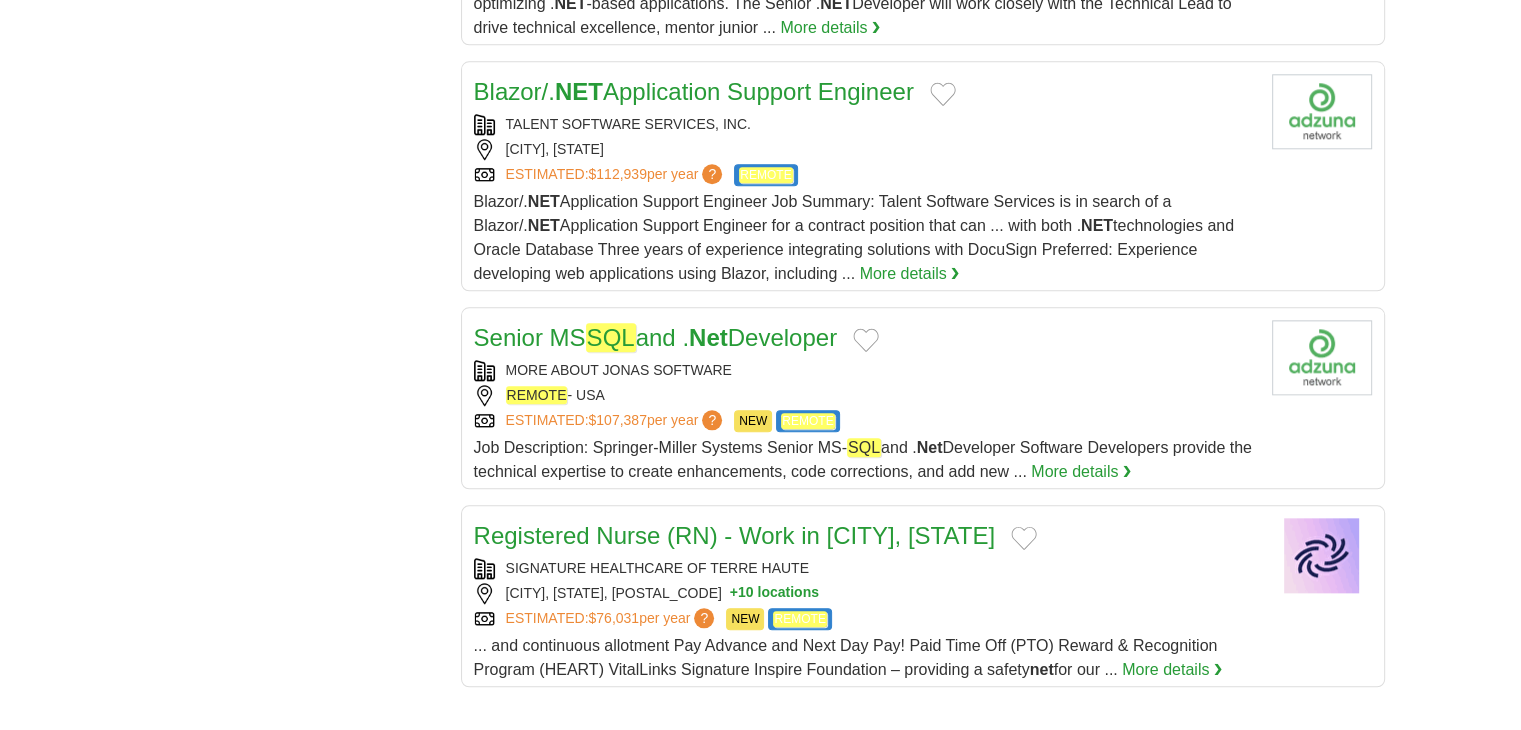 click on "Senior MS  SQL  and . Net  Developer" at bounding box center [656, 337] 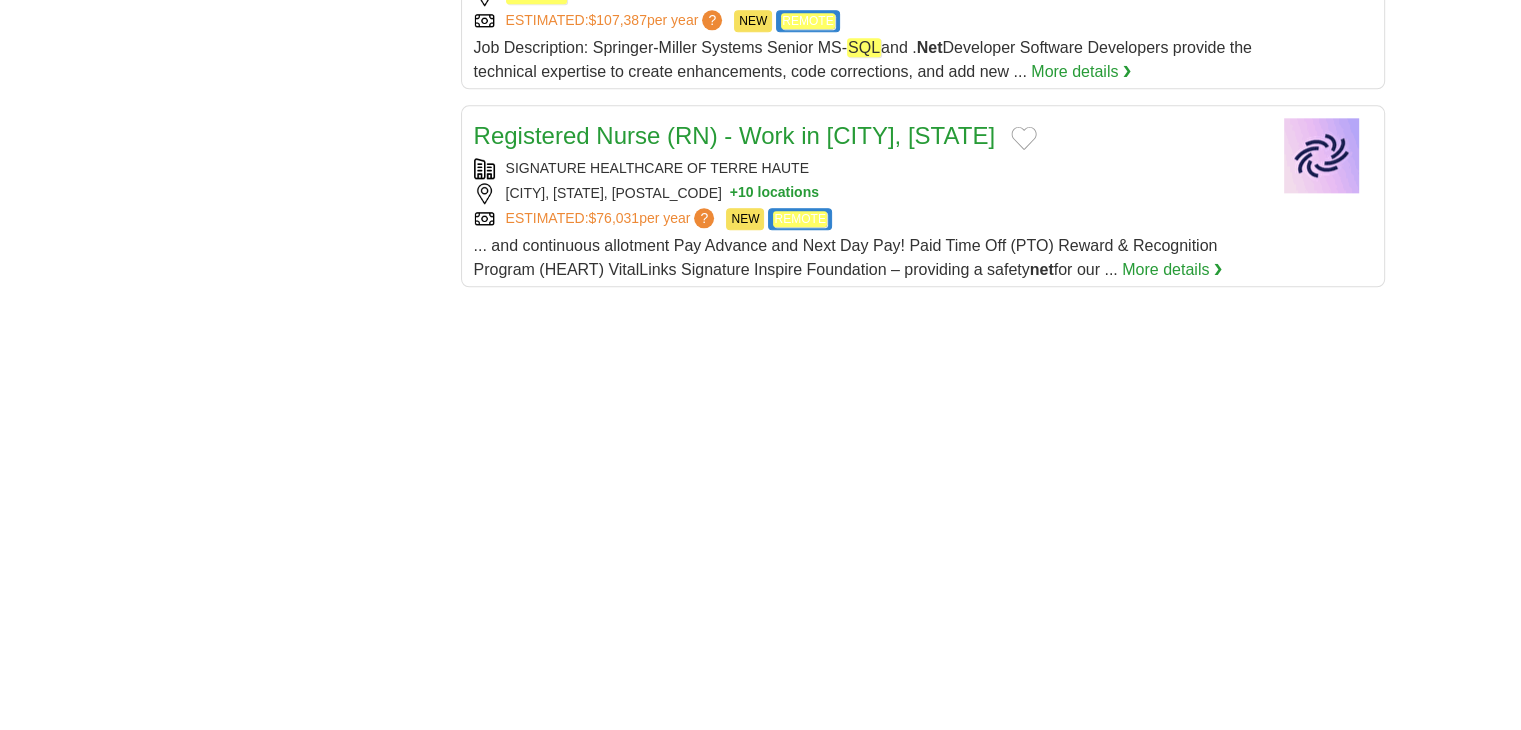 scroll, scrollTop: 2700, scrollLeft: 0, axis: vertical 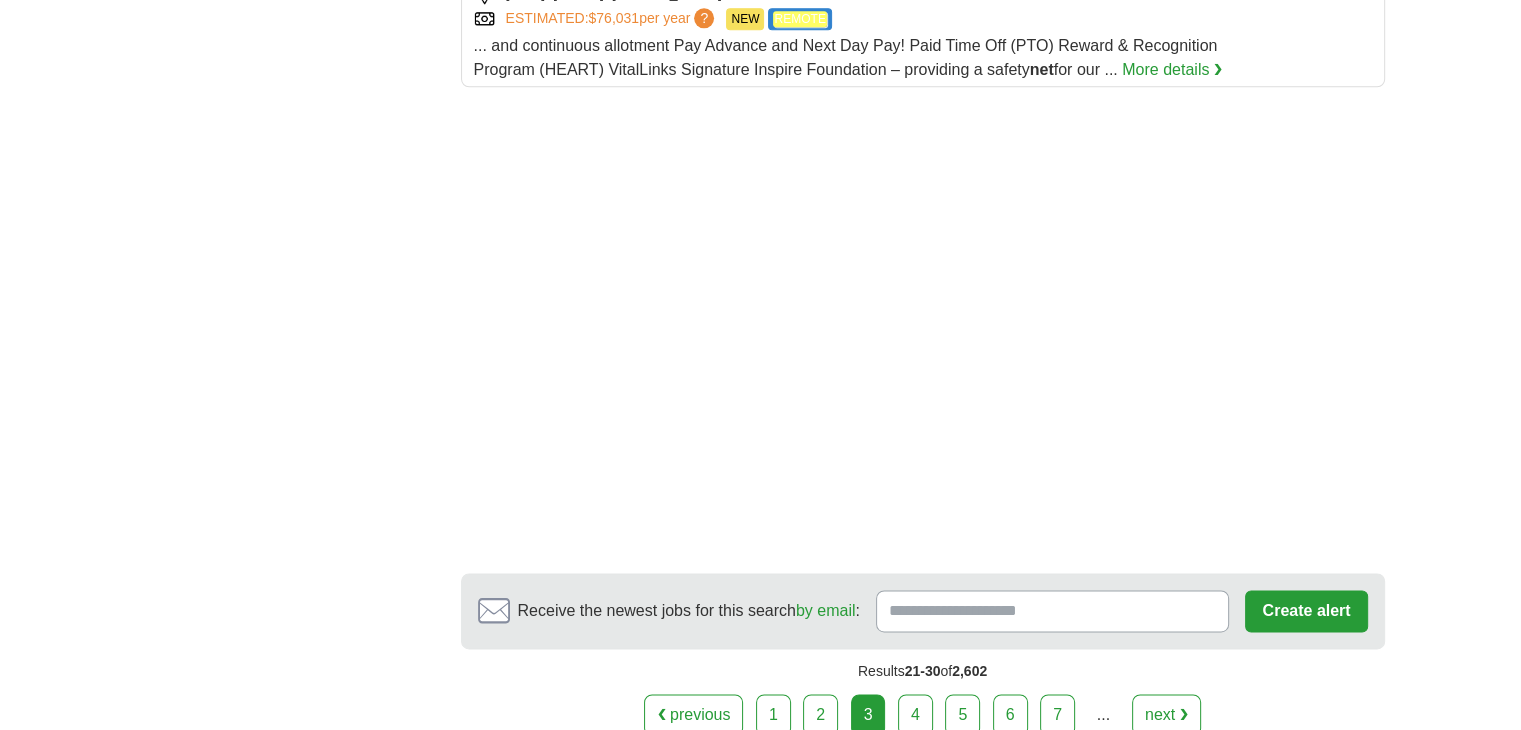 click on "4" at bounding box center (915, 715) 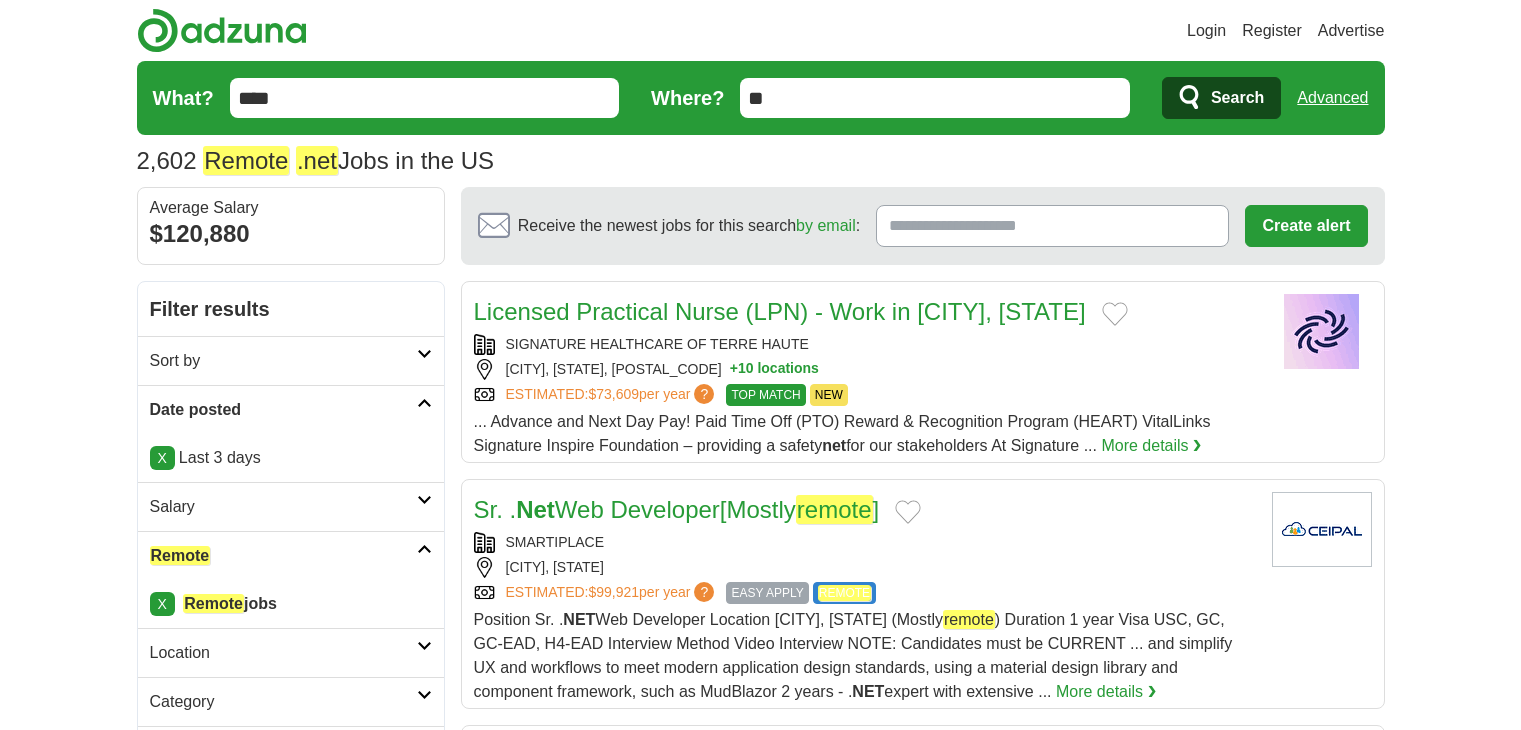 scroll, scrollTop: 0, scrollLeft: 0, axis: both 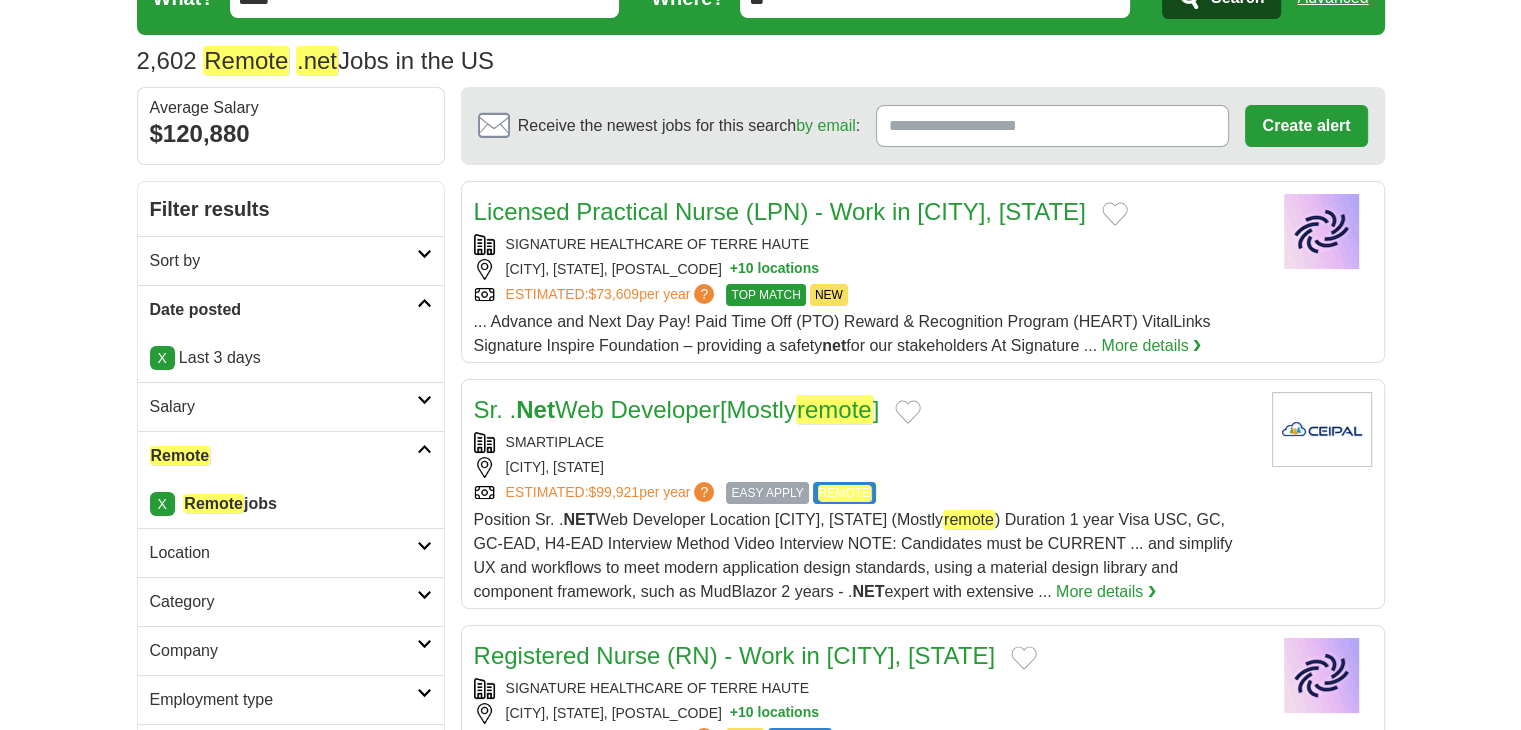 click on "Sr. . Net  Web Developer[Mostly  remote ]" at bounding box center [677, 409] 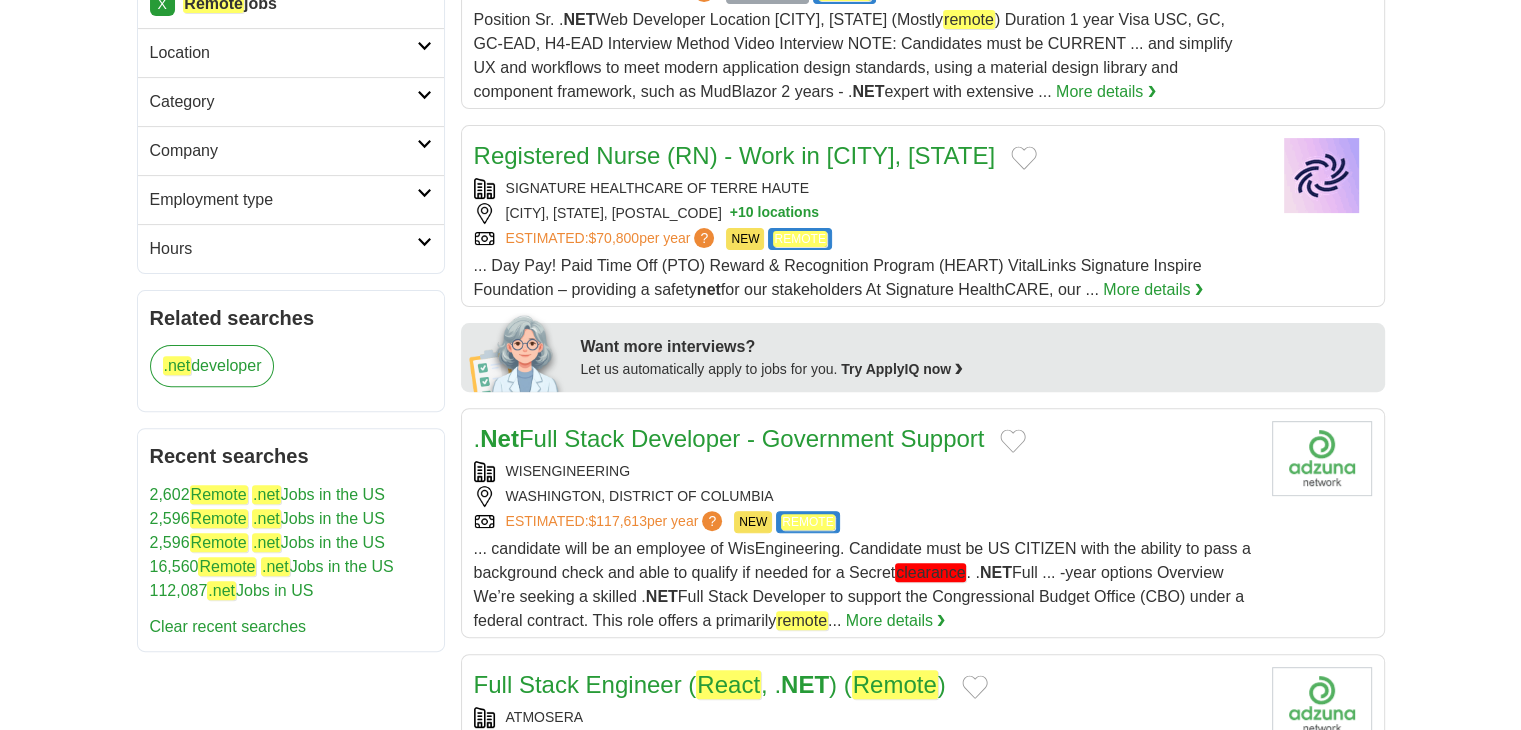 scroll, scrollTop: 800, scrollLeft: 0, axis: vertical 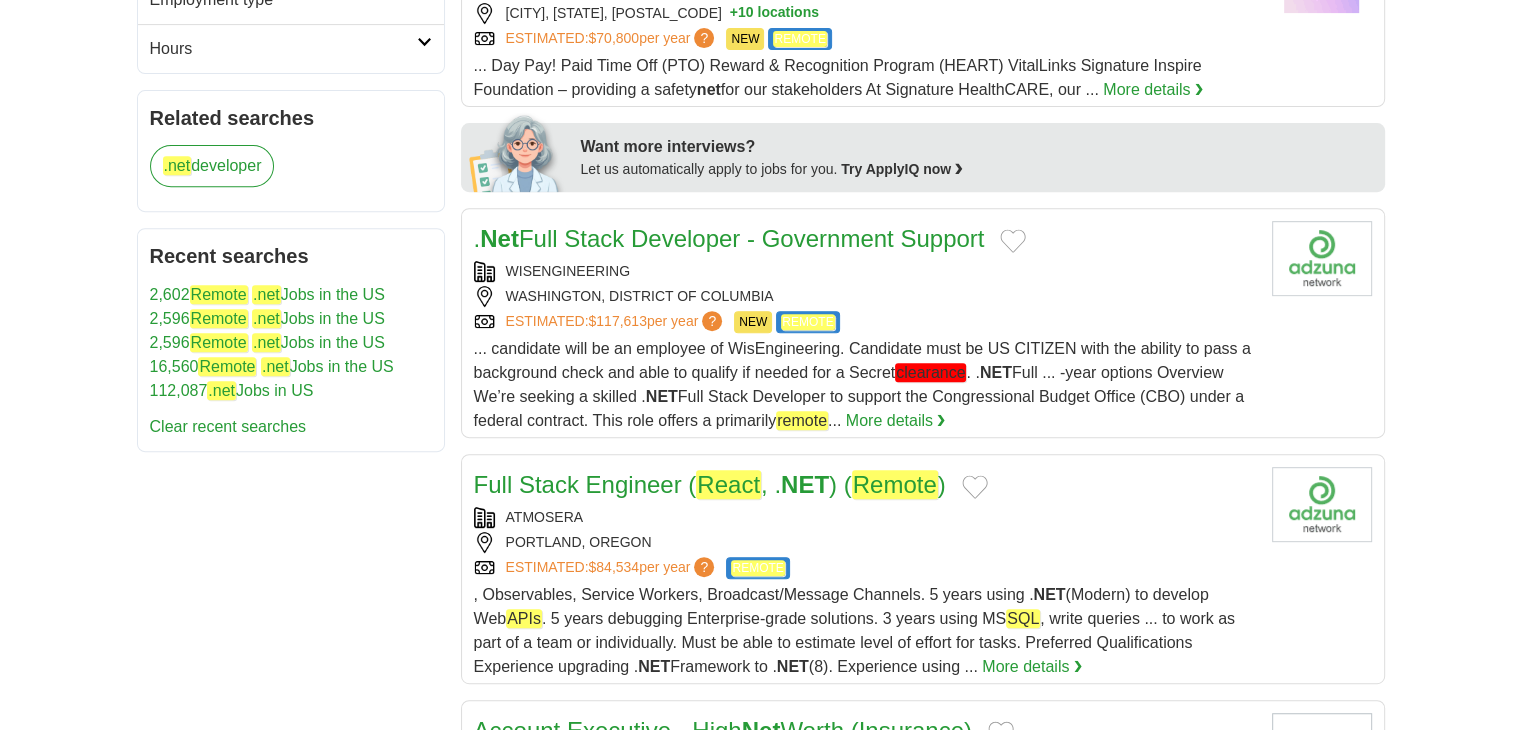 click on "Full Stack Engineer ( React , . NET ) ( Remote )" at bounding box center (710, 484) 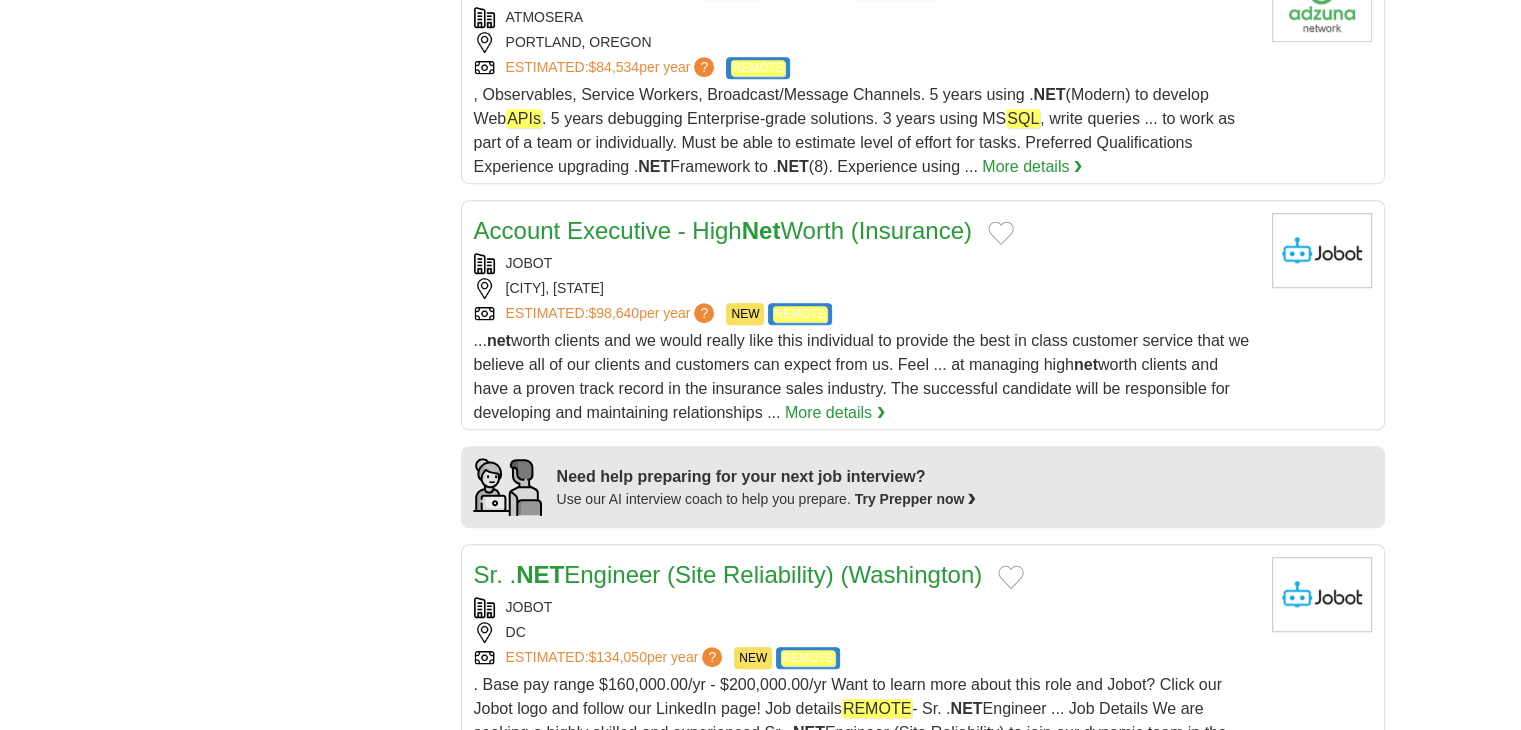 scroll, scrollTop: 1400, scrollLeft: 0, axis: vertical 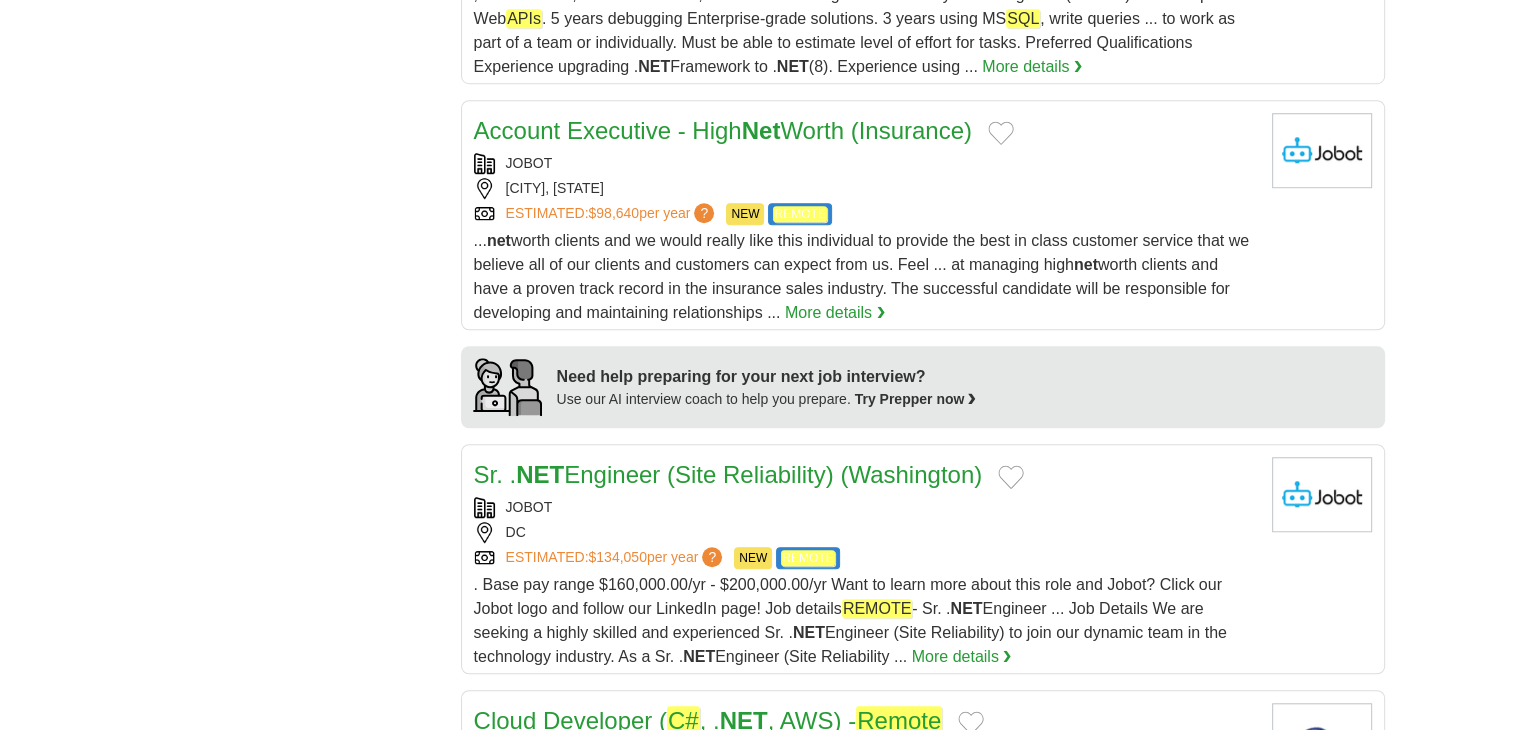 click on "NET" at bounding box center (540, 474) 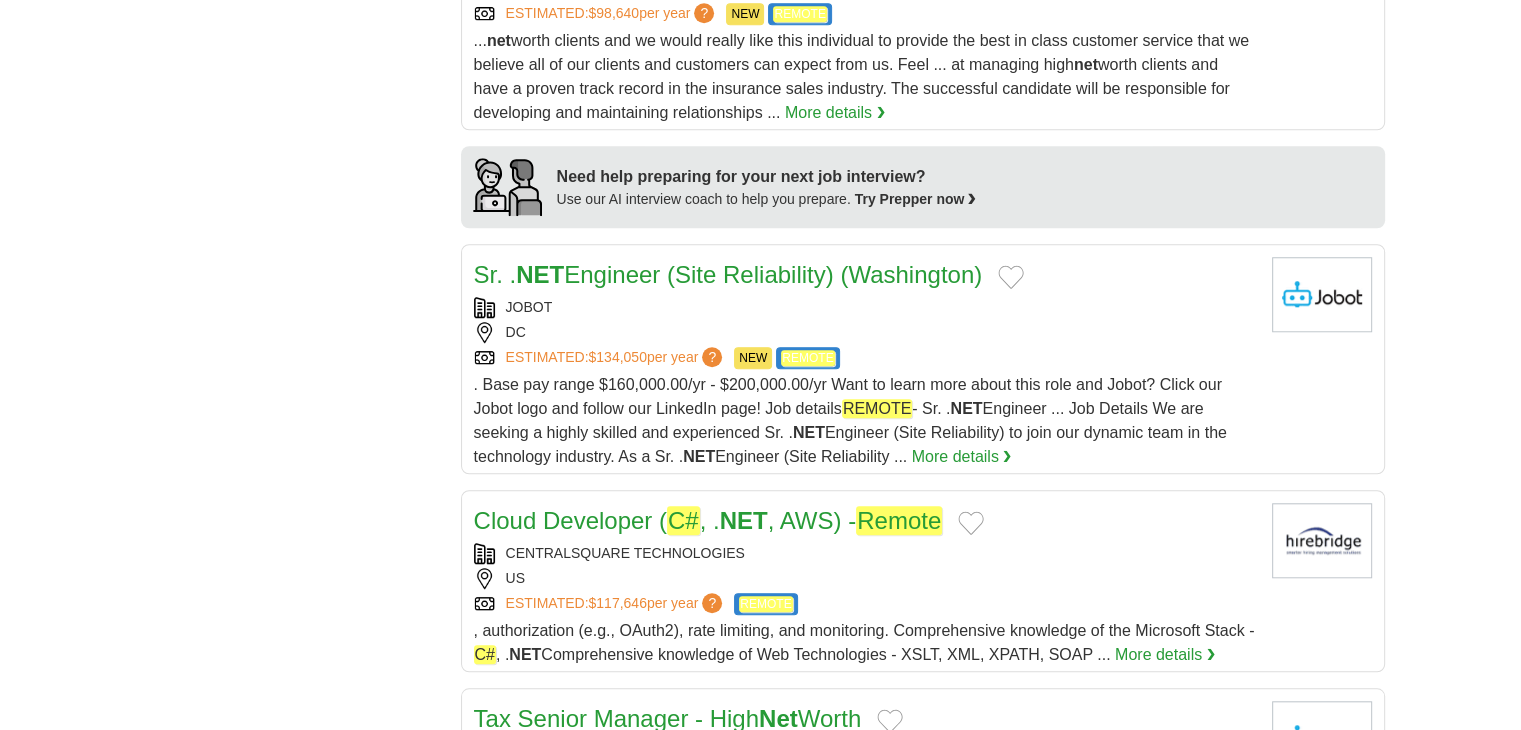 scroll, scrollTop: 1700, scrollLeft: 0, axis: vertical 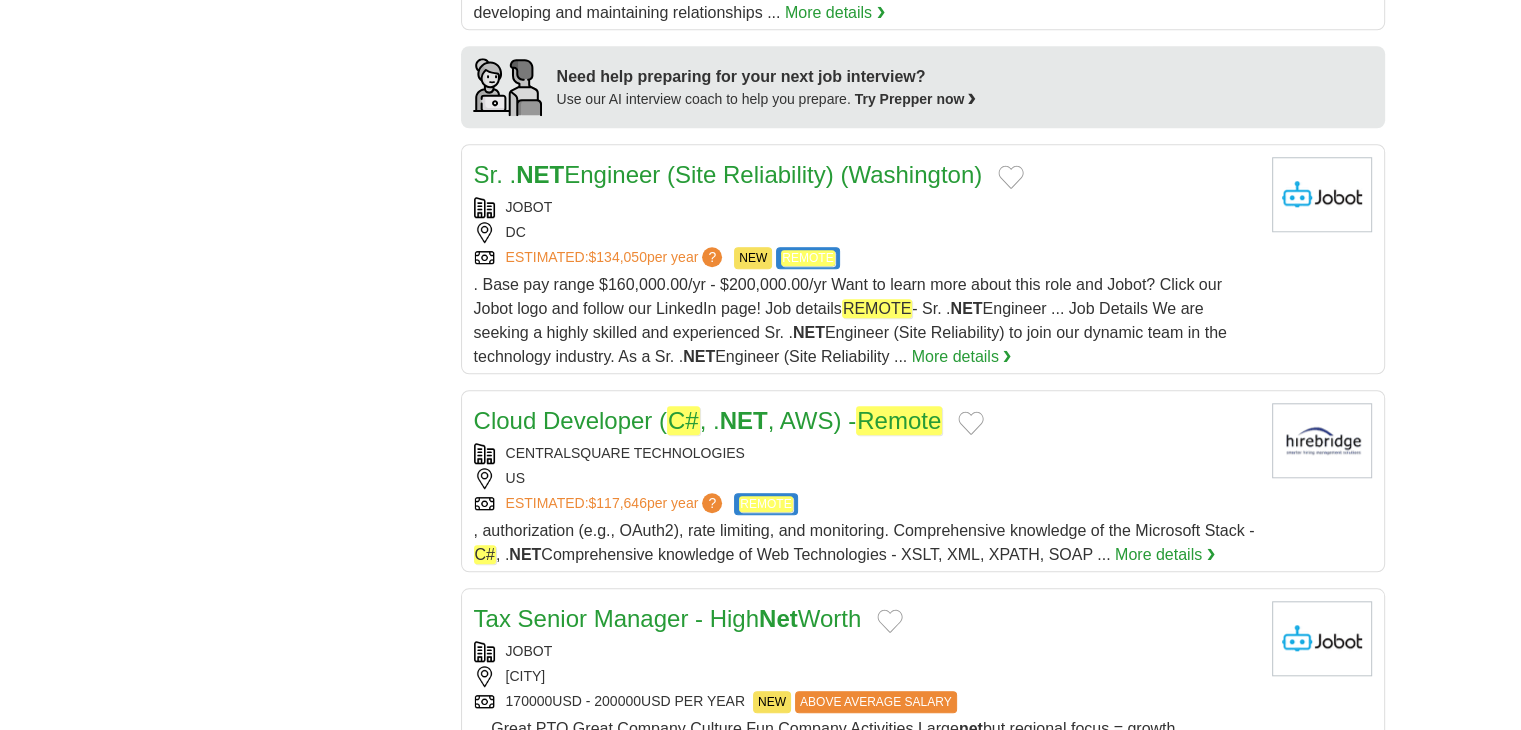 click on "Cloud Developer ( C# , . NET , AWS) -  Remote" at bounding box center [708, 420] 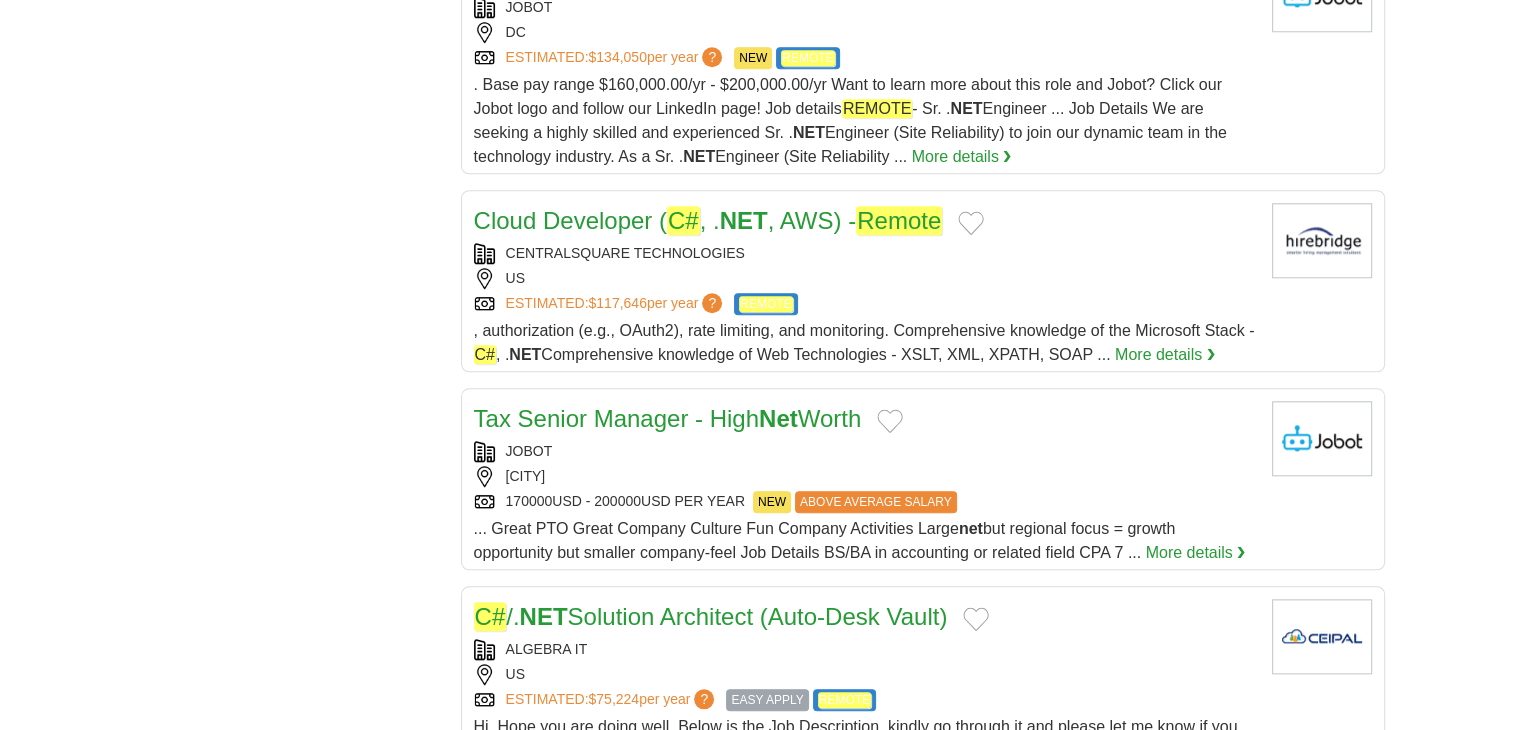 scroll, scrollTop: 2100, scrollLeft: 0, axis: vertical 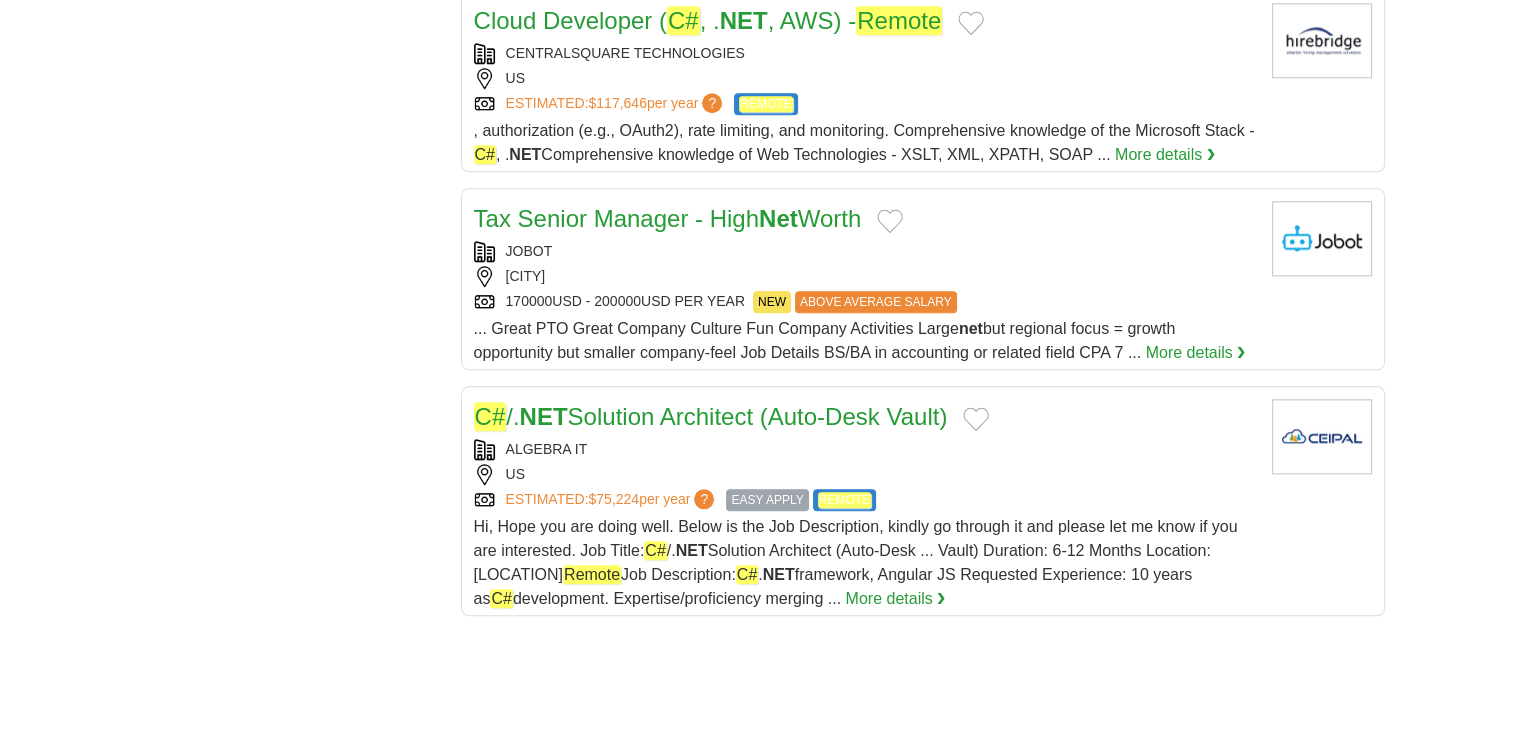 click on "NET" at bounding box center [544, 416] 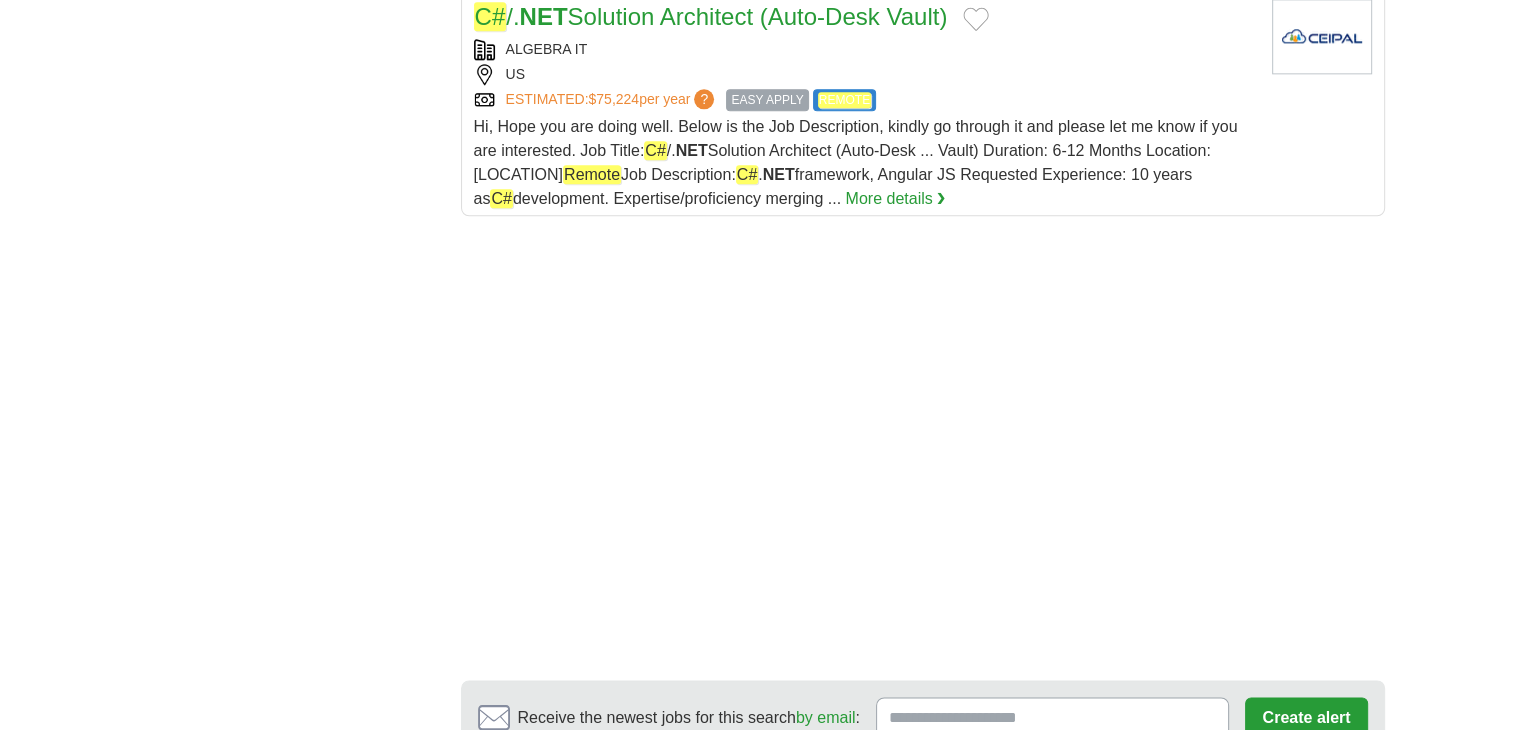 scroll, scrollTop: 2600, scrollLeft: 0, axis: vertical 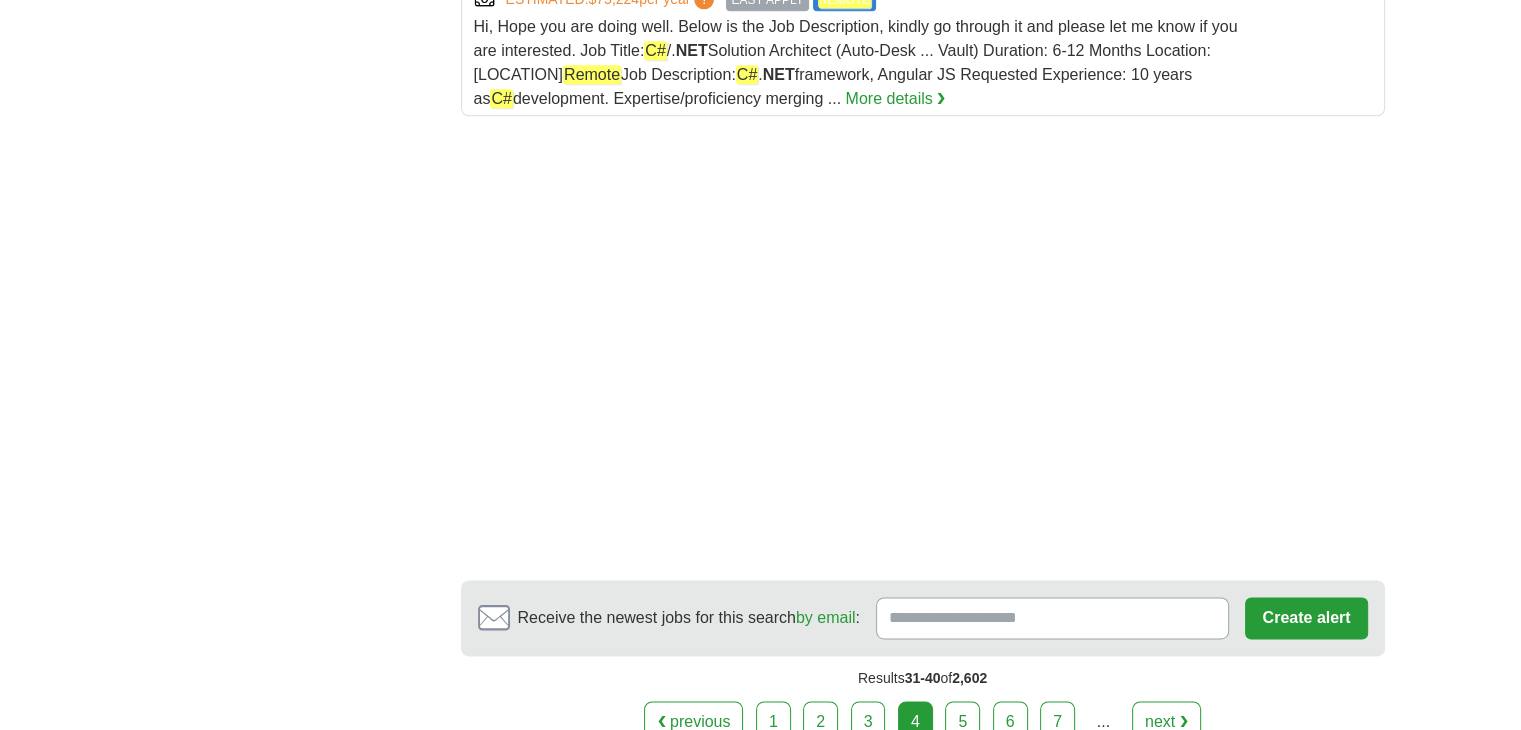 click on "5" at bounding box center [962, 722] 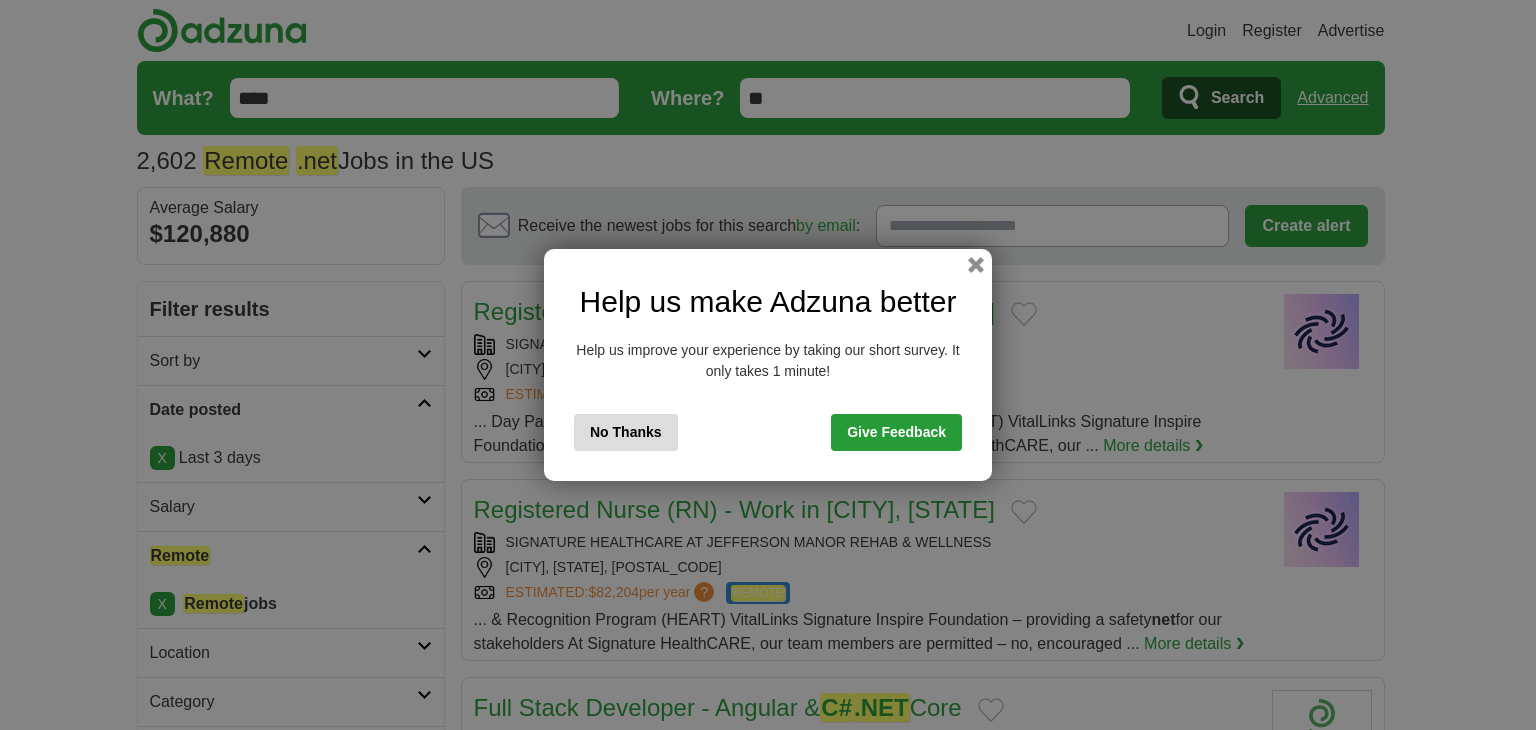 scroll, scrollTop: 0, scrollLeft: 0, axis: both 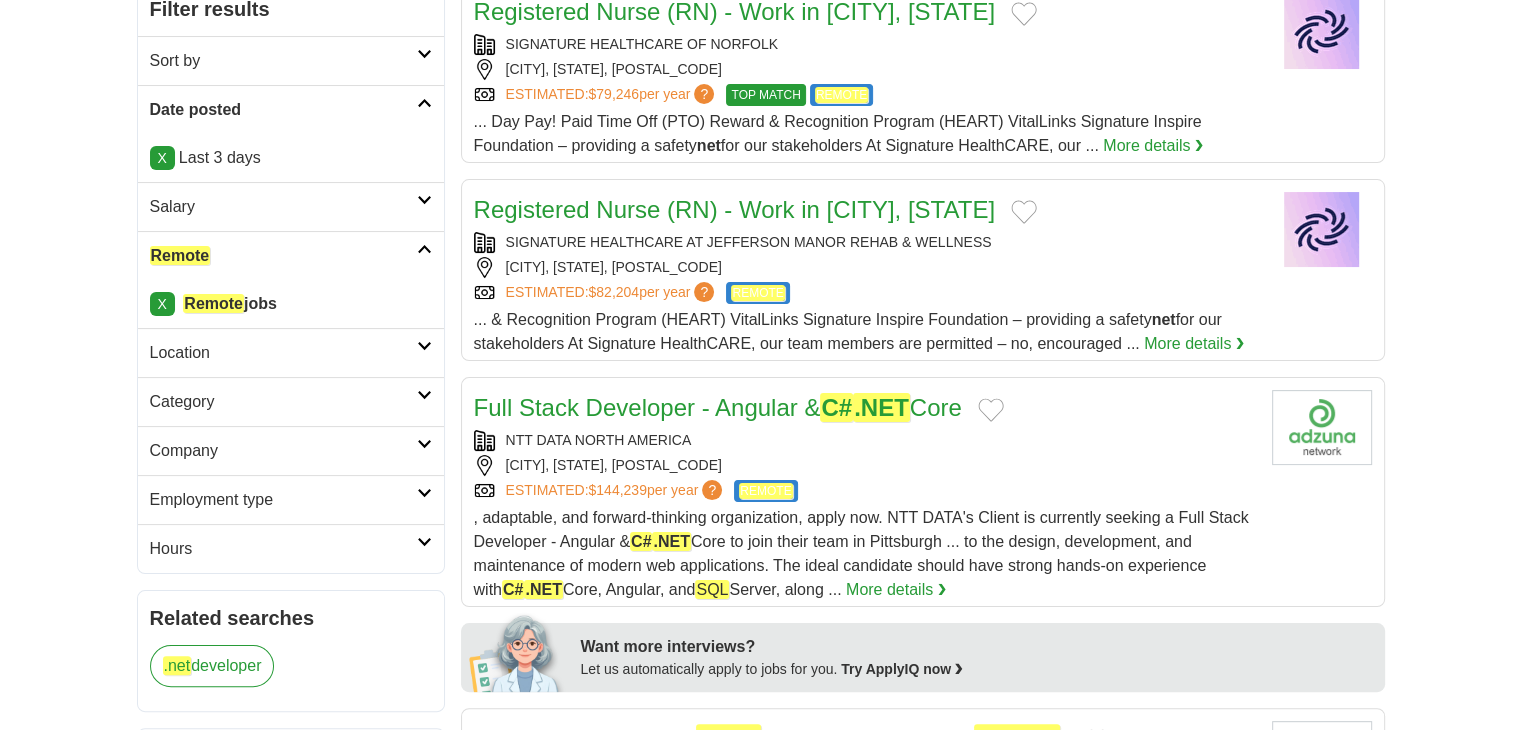 click on "Full Stack Developer - Angular &  C# .NET  Core" at bounding box center [718, 407] 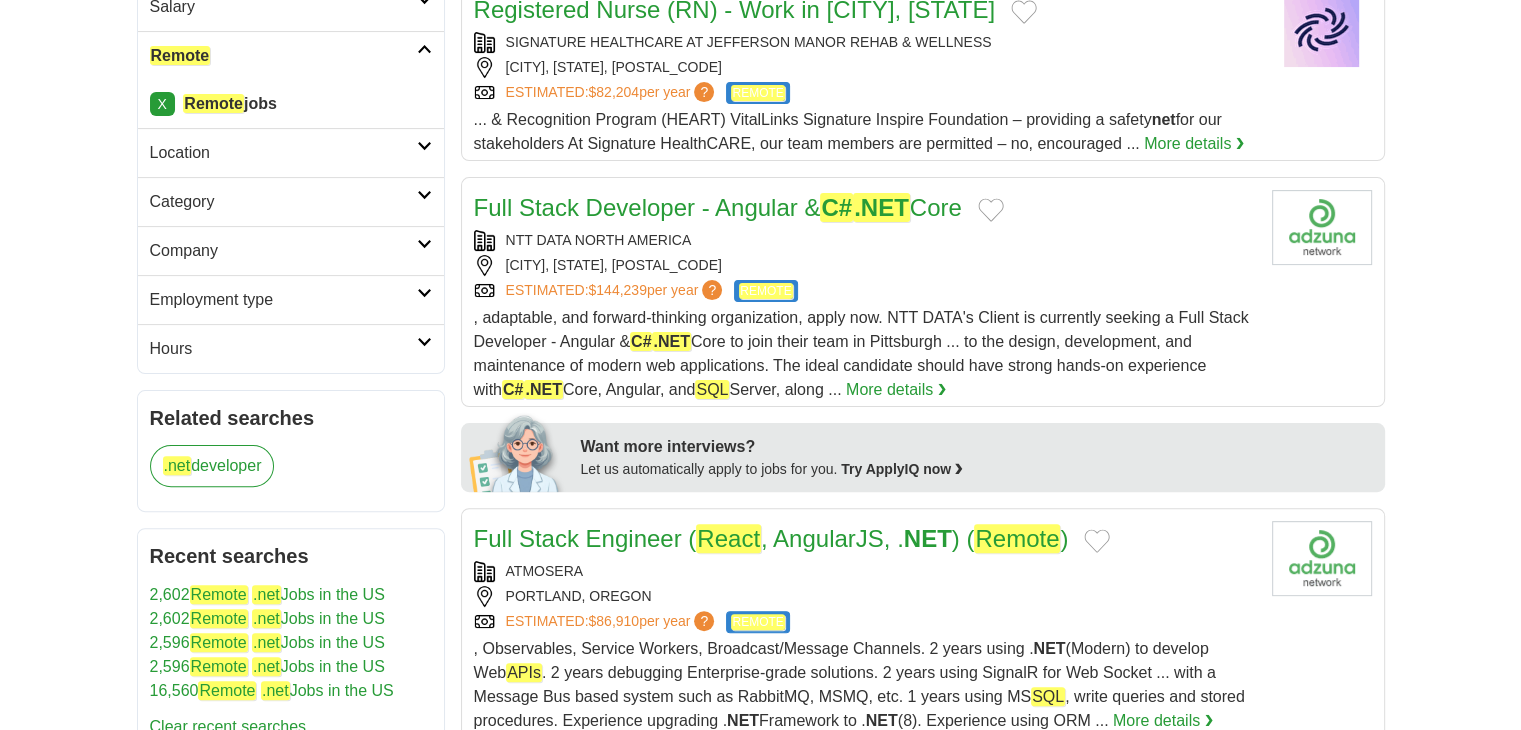 scroll, scrollTop: 600, scrollLeft: 0, axis: vertical 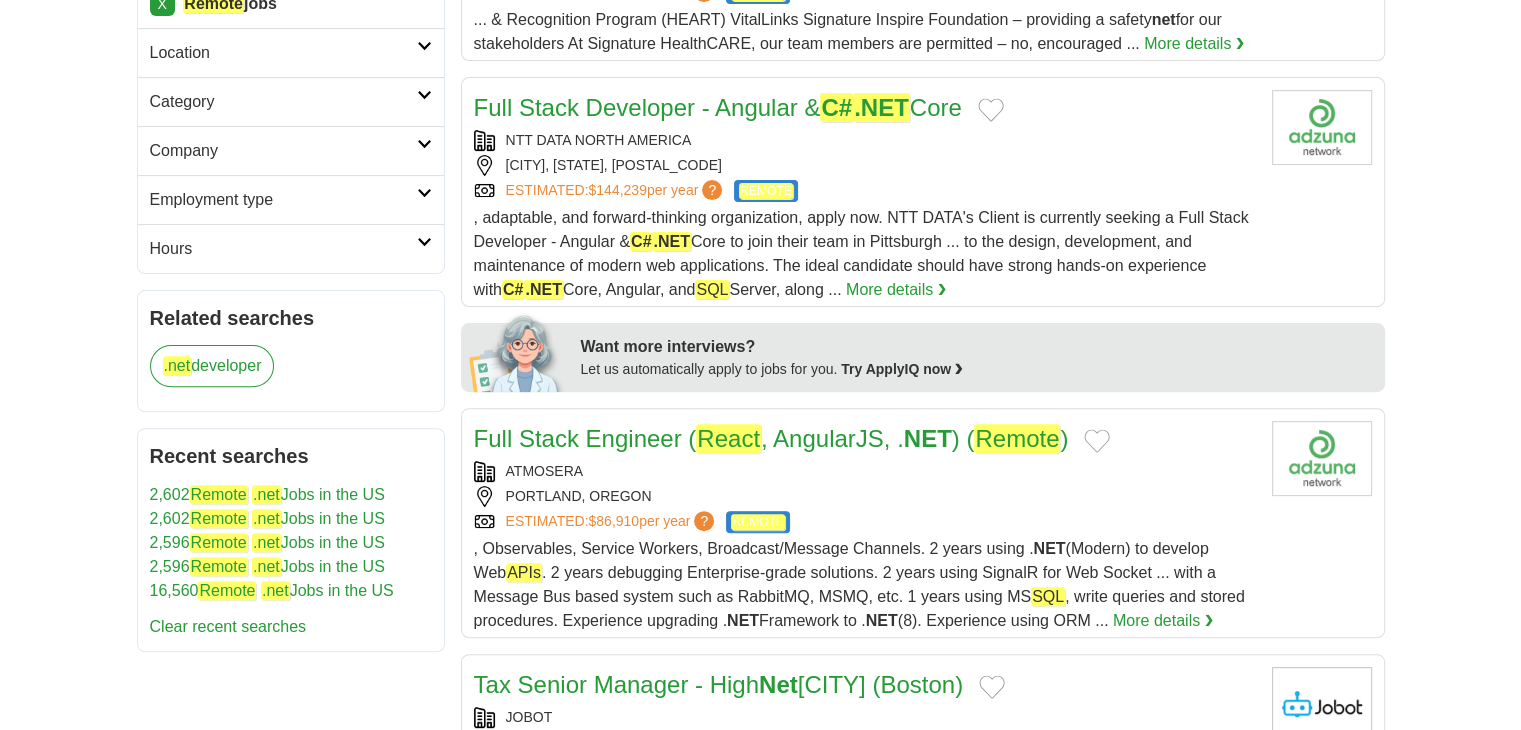 click on "React" at bounding box center [728, 438] 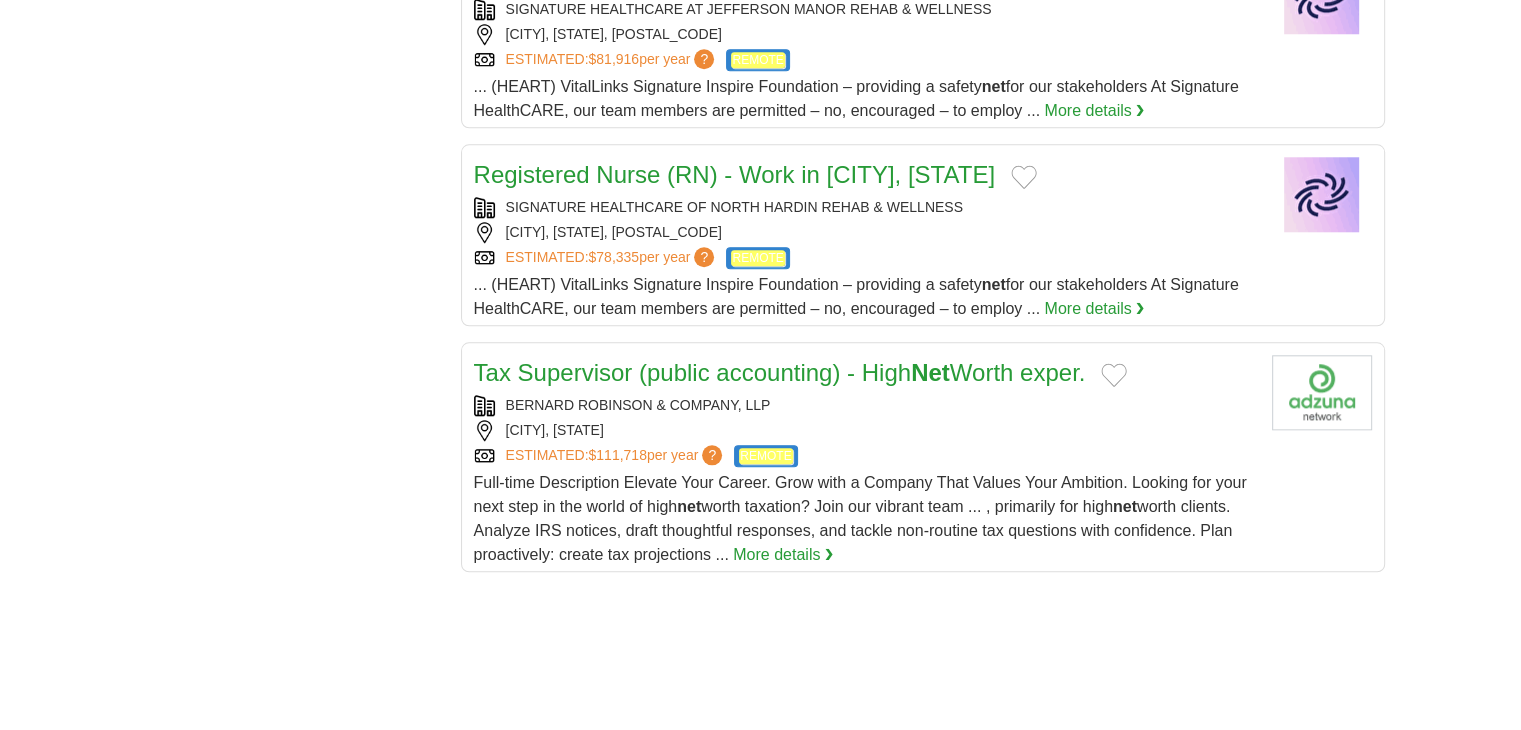 scroll, scrollTop: 2400, scrollLeft: 0, axis: vertical 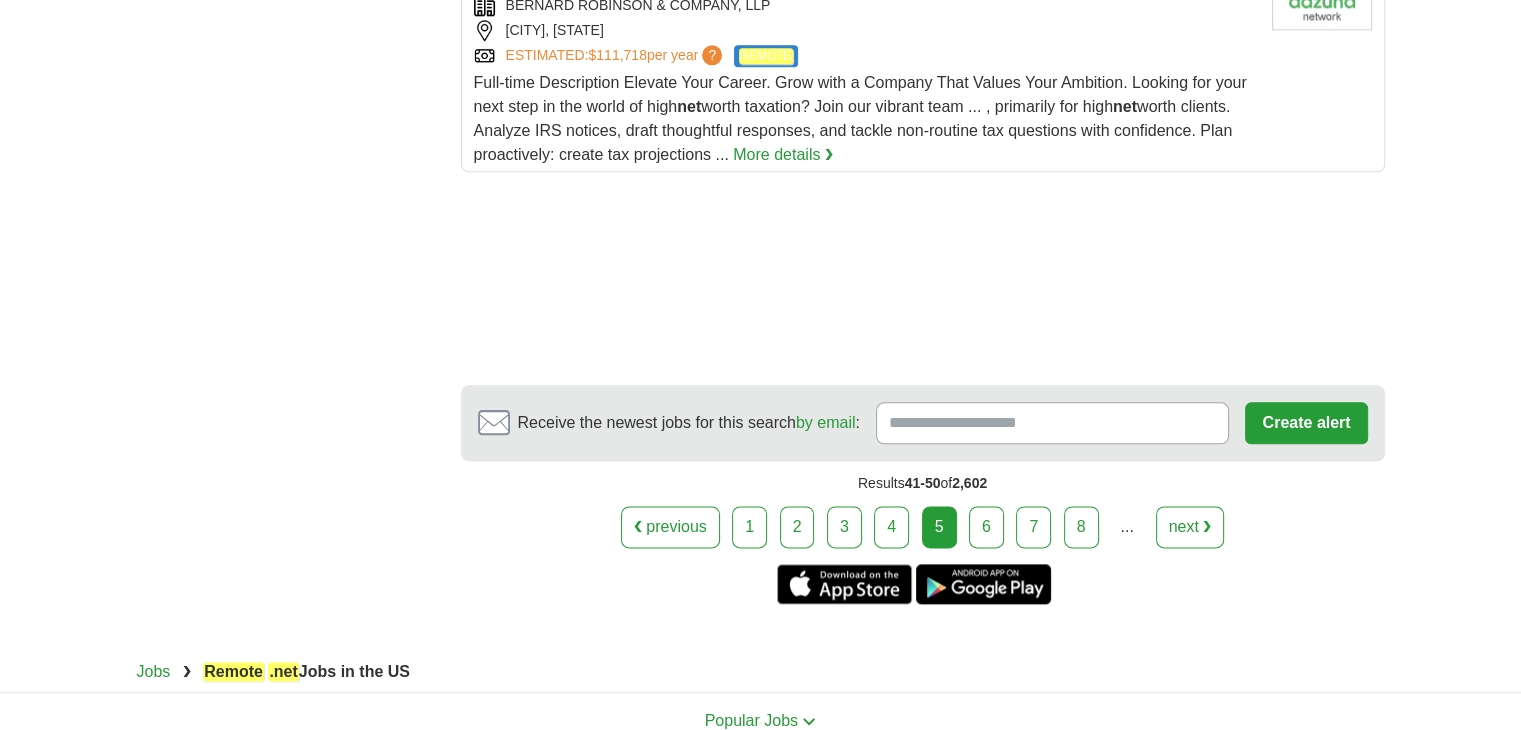 click on "6" at bounding box center [986, 527] 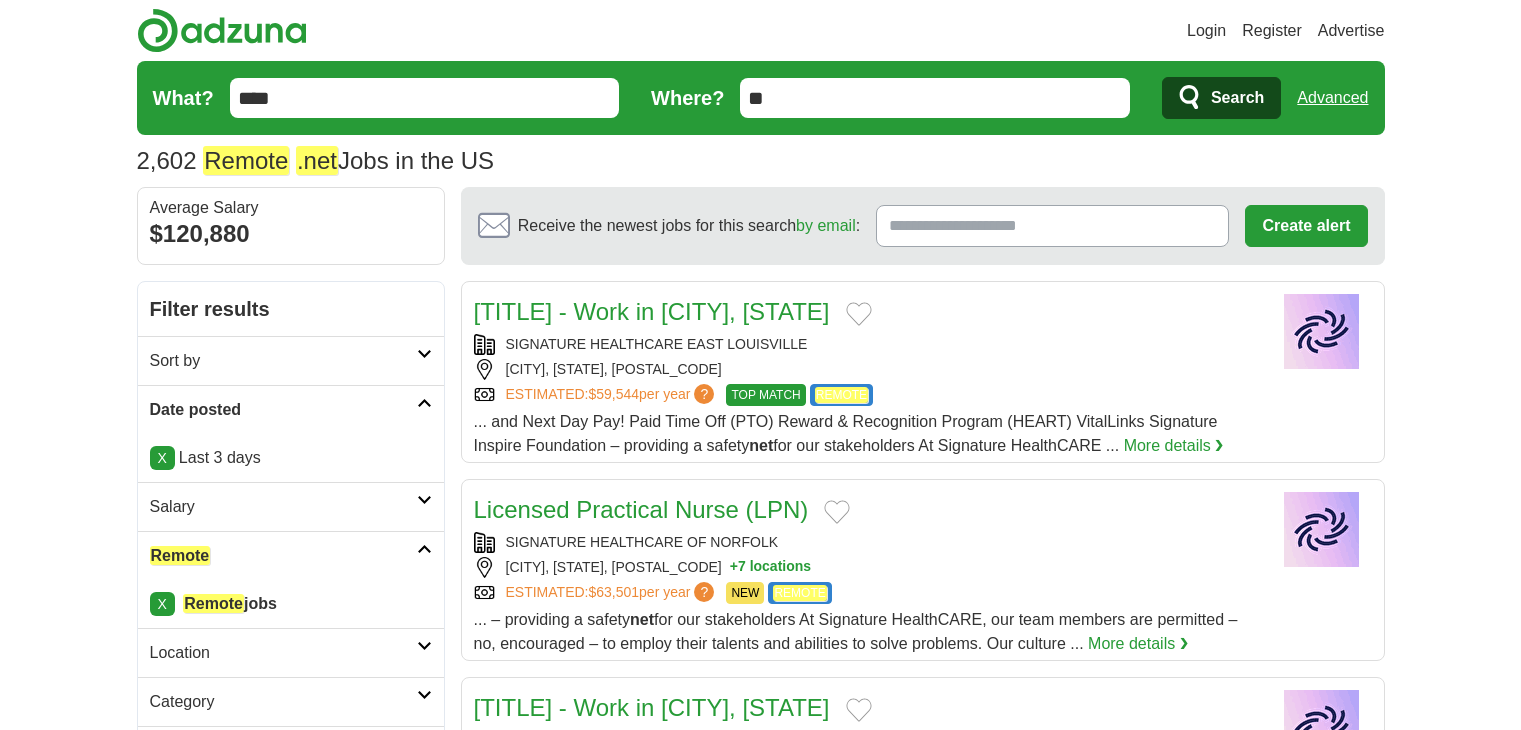 scroll, scrollTop: 0, scrollLeft: 0, axis: both 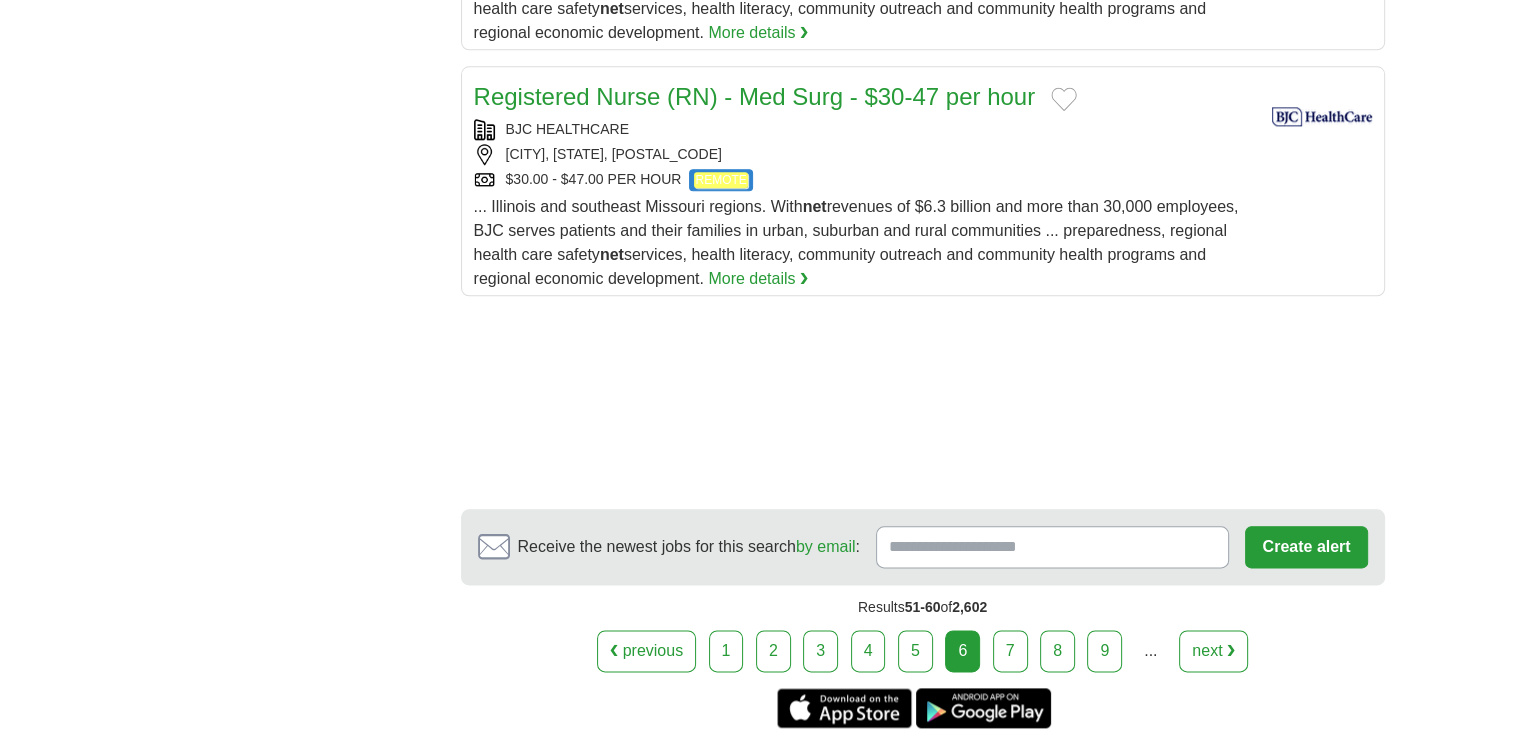 click on "7" at bounding box center [1010, 651] 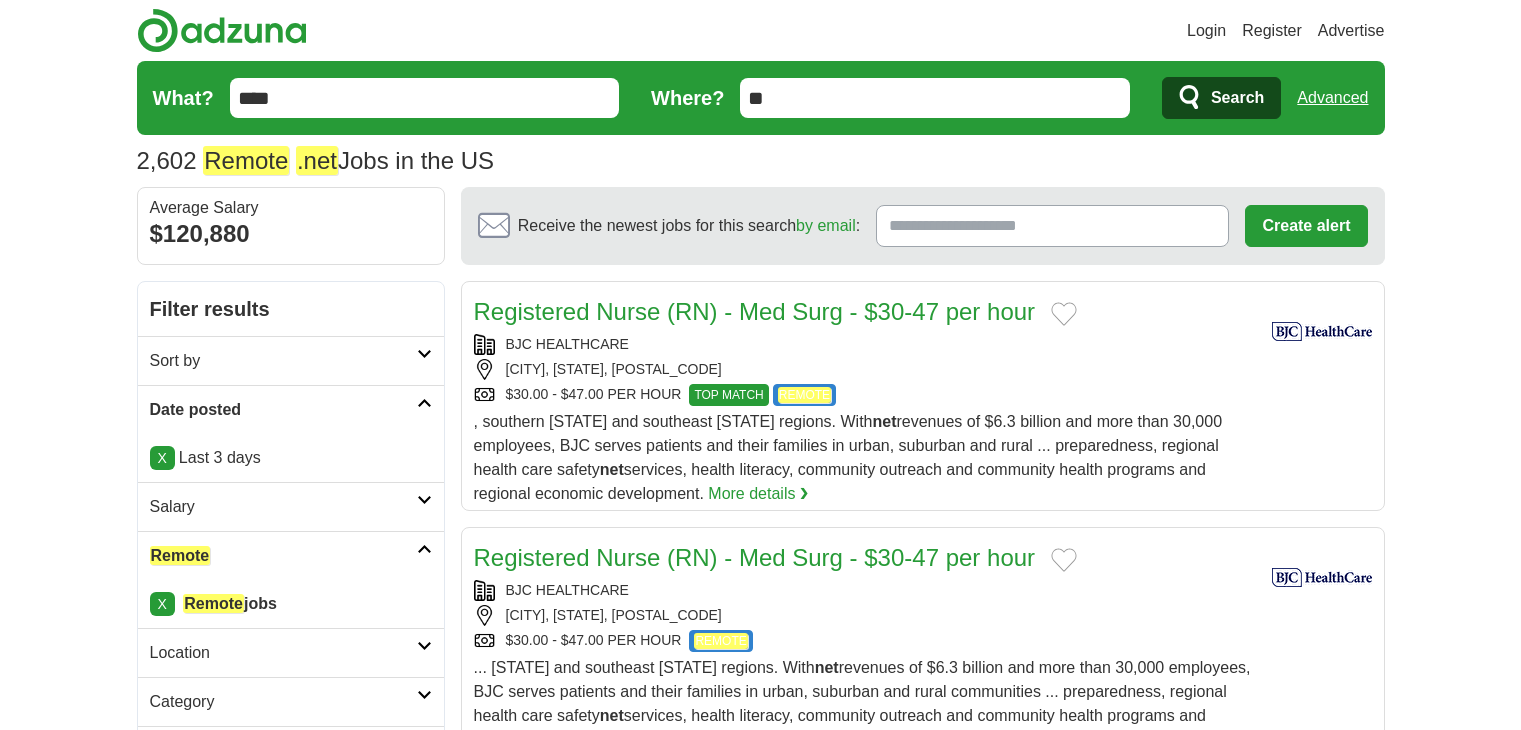 scroll, scrollTop: 0, scrollLeft: 0, axis: both 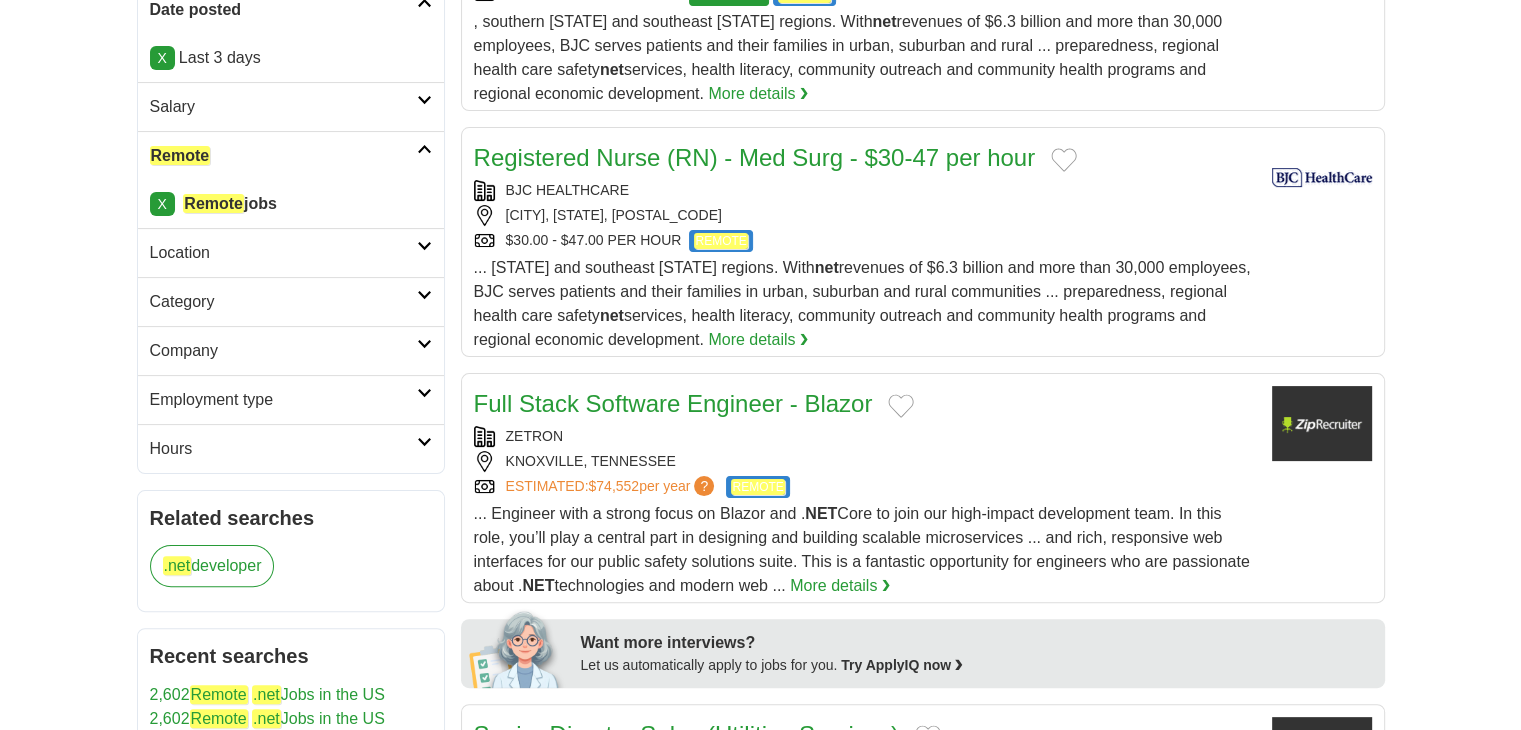 click on "Full Stack Software Engineer - Blazor" at bounding box center (673, 403) 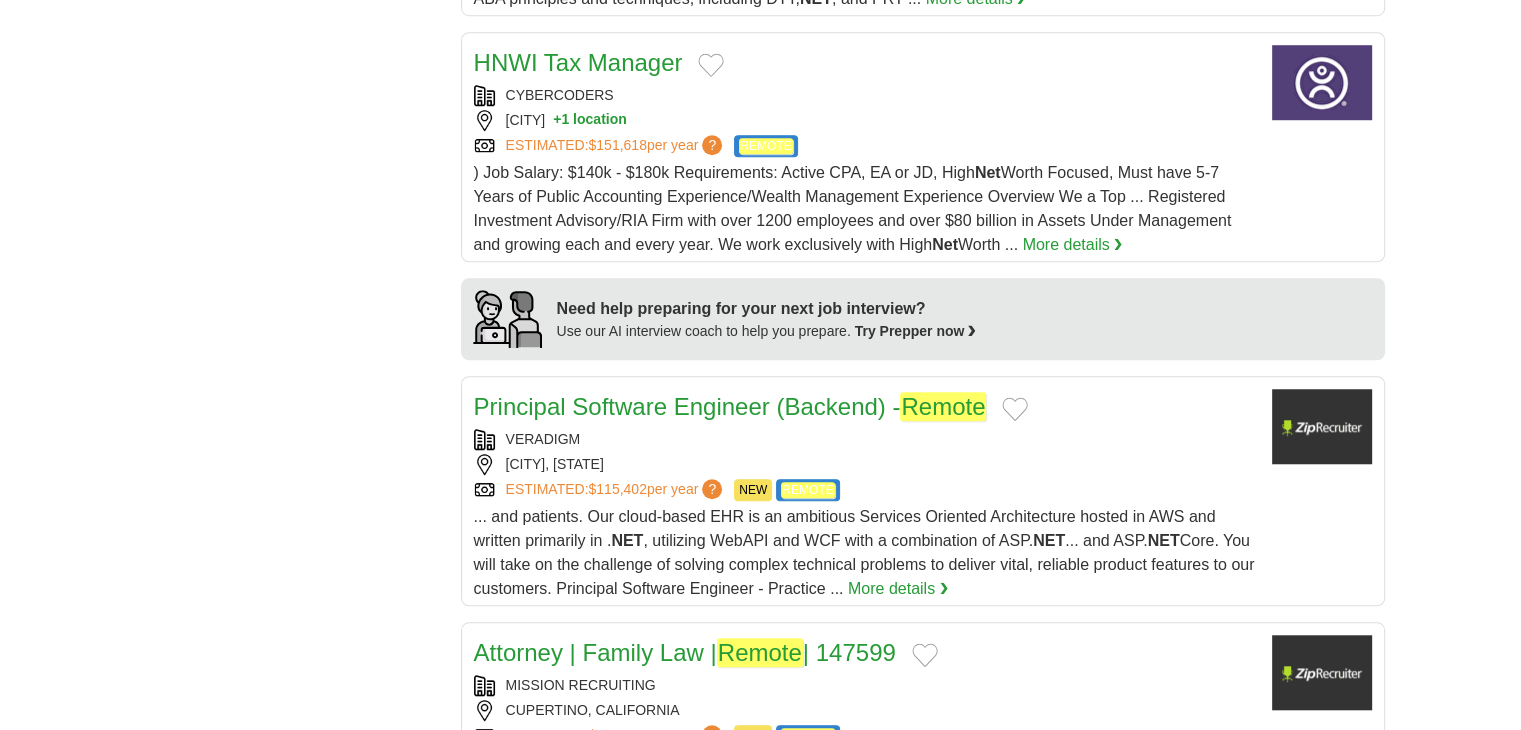 scroll, scrollTop: 1700, scrollLeft: 0, axis: vertical 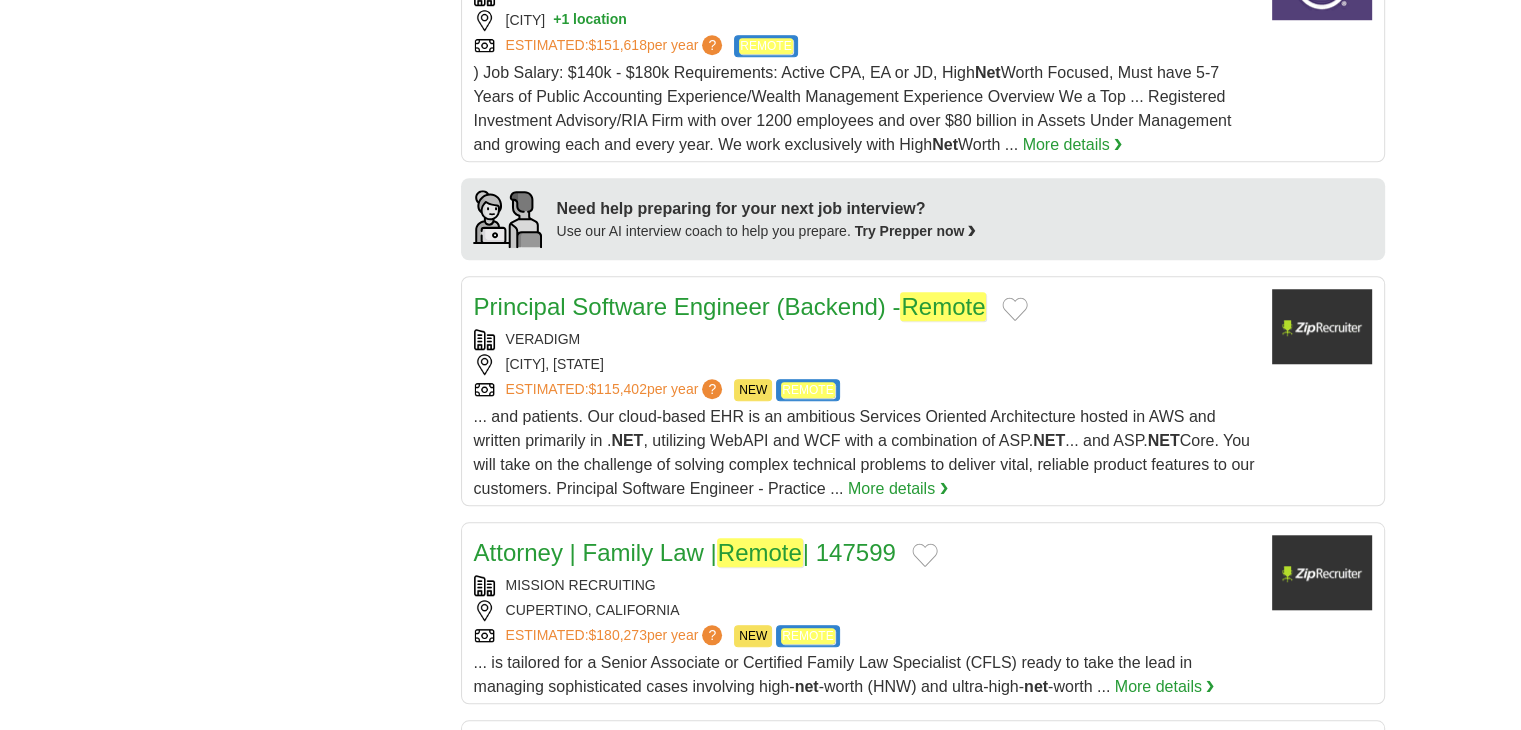 click on "Principal Software Engineer (Backend) -  Remote" at bounding box center (730, 306) 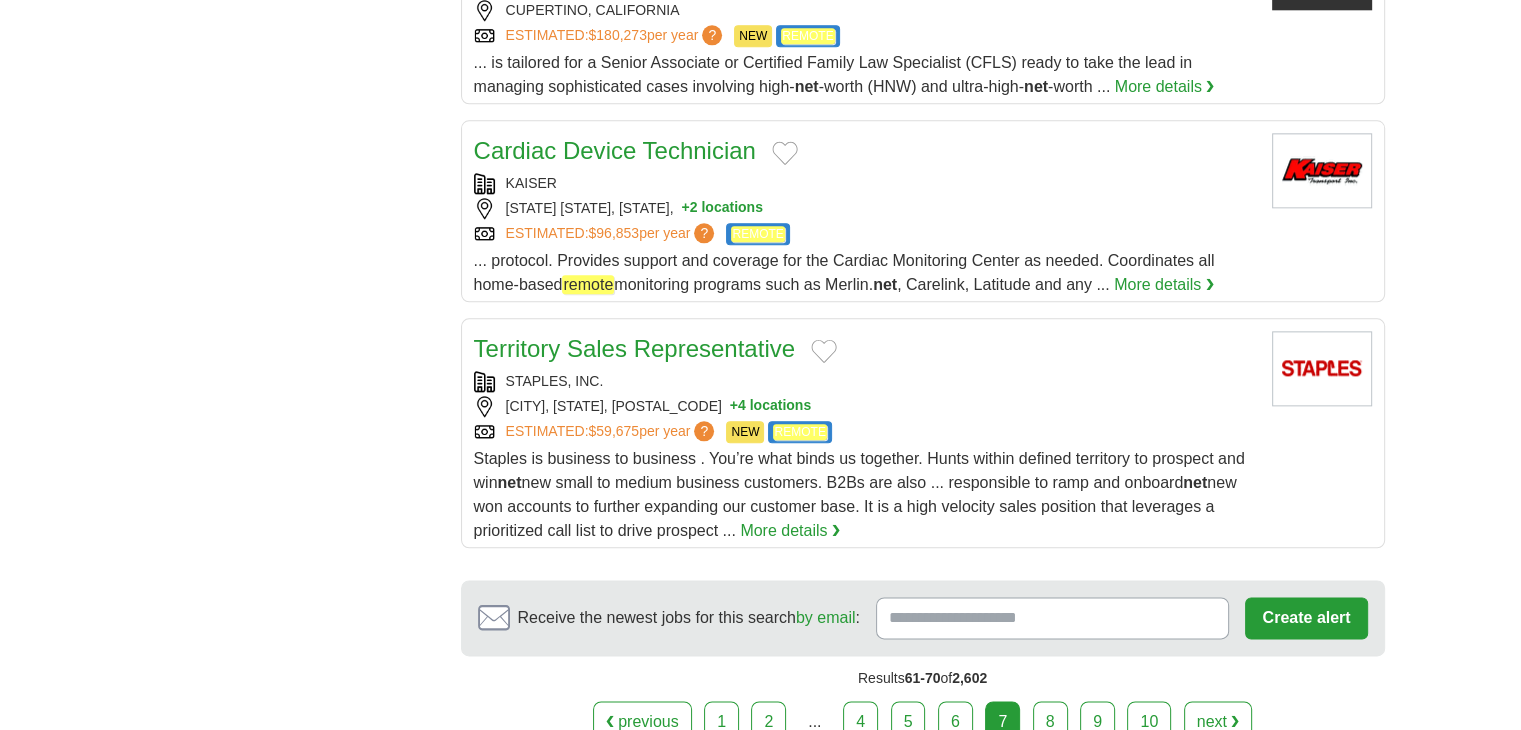 scroll, scrollTop: 2400, scrollLeft: 0, axis: vertical 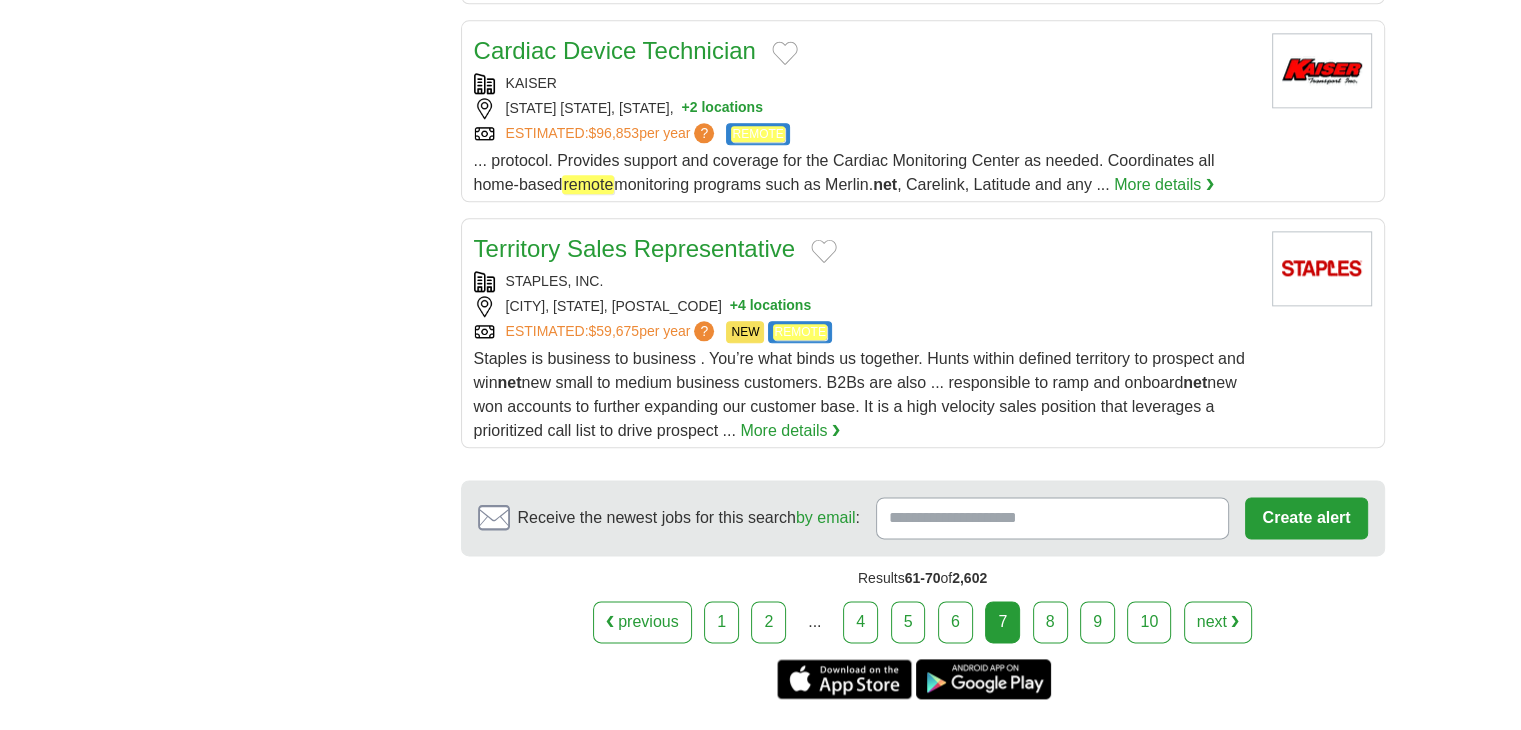 click on "8" at bounding box center (1050, 622) 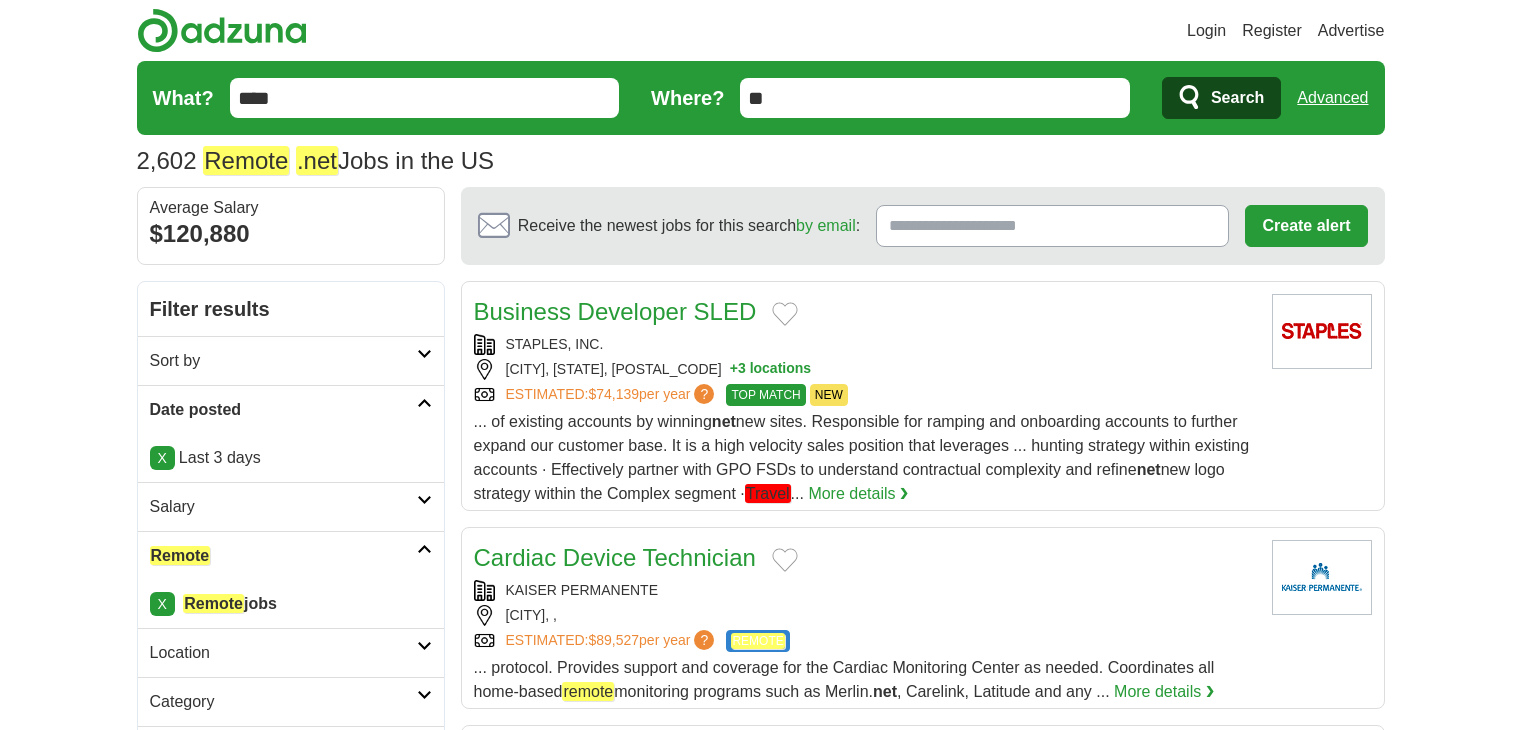 scroll, scrollTop: 0, scrollLeft: 0, axis: both 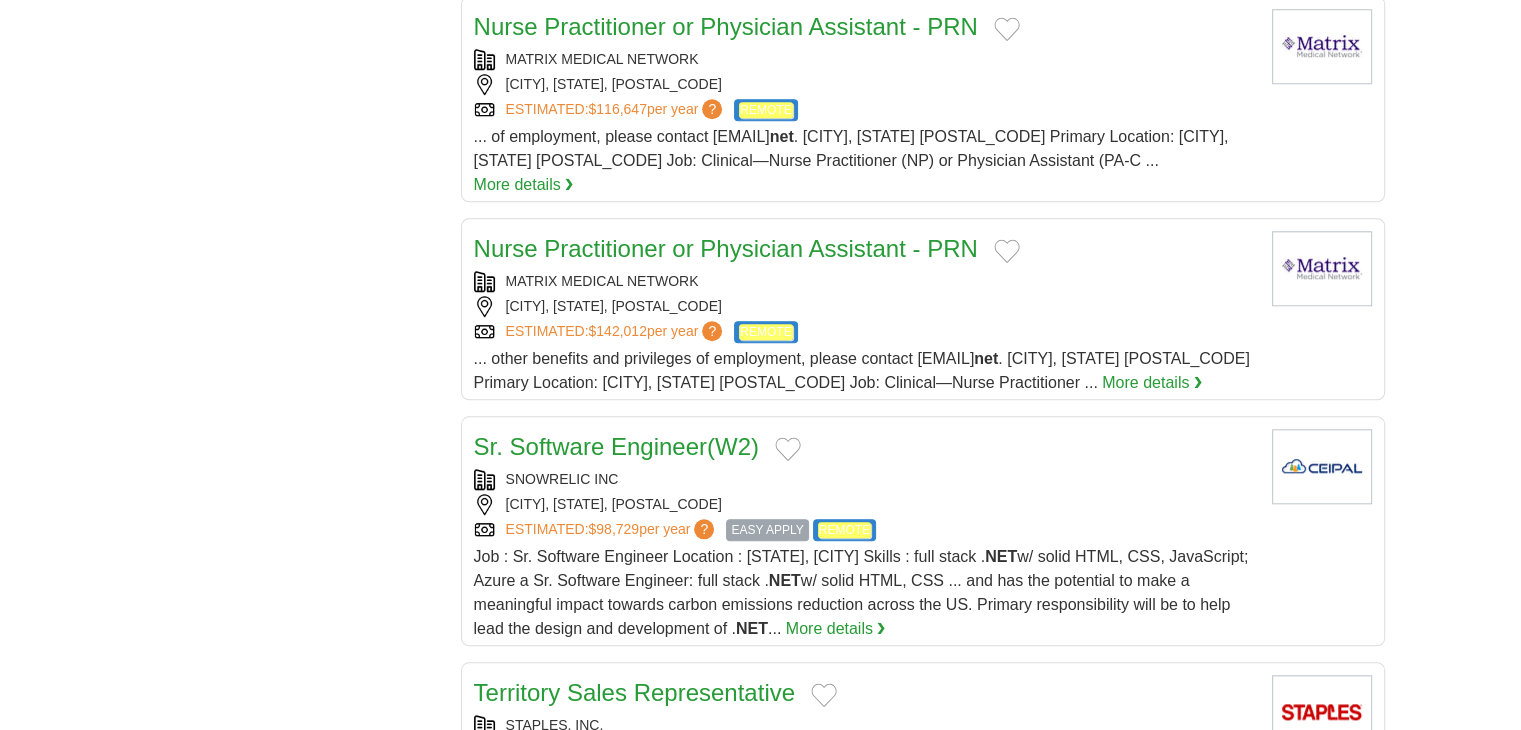 click on "Sr. Software Engineer(W2)" at bounding box center (616, 446) 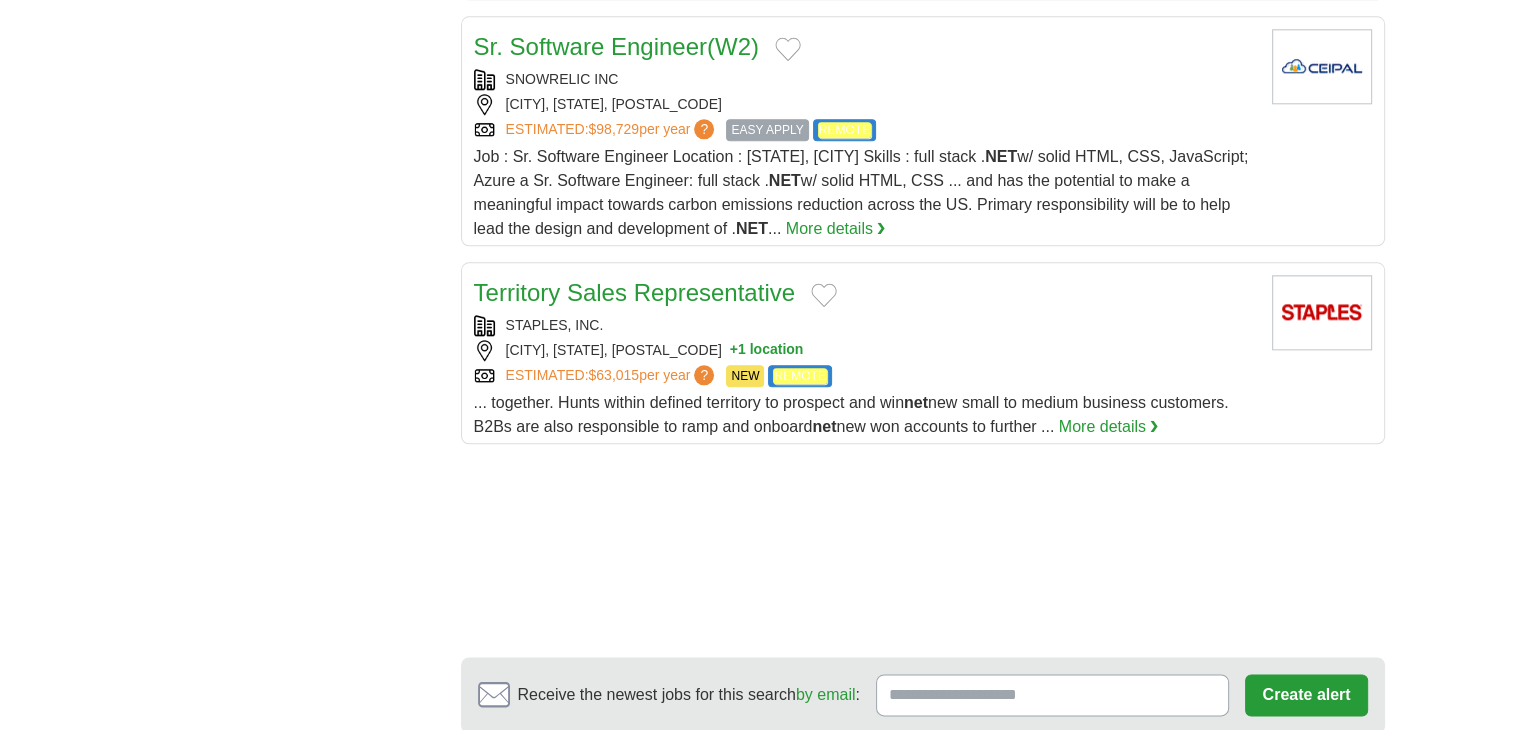 scroll, scrollTop: 2300, scrollLeft: 0, axis: vertical 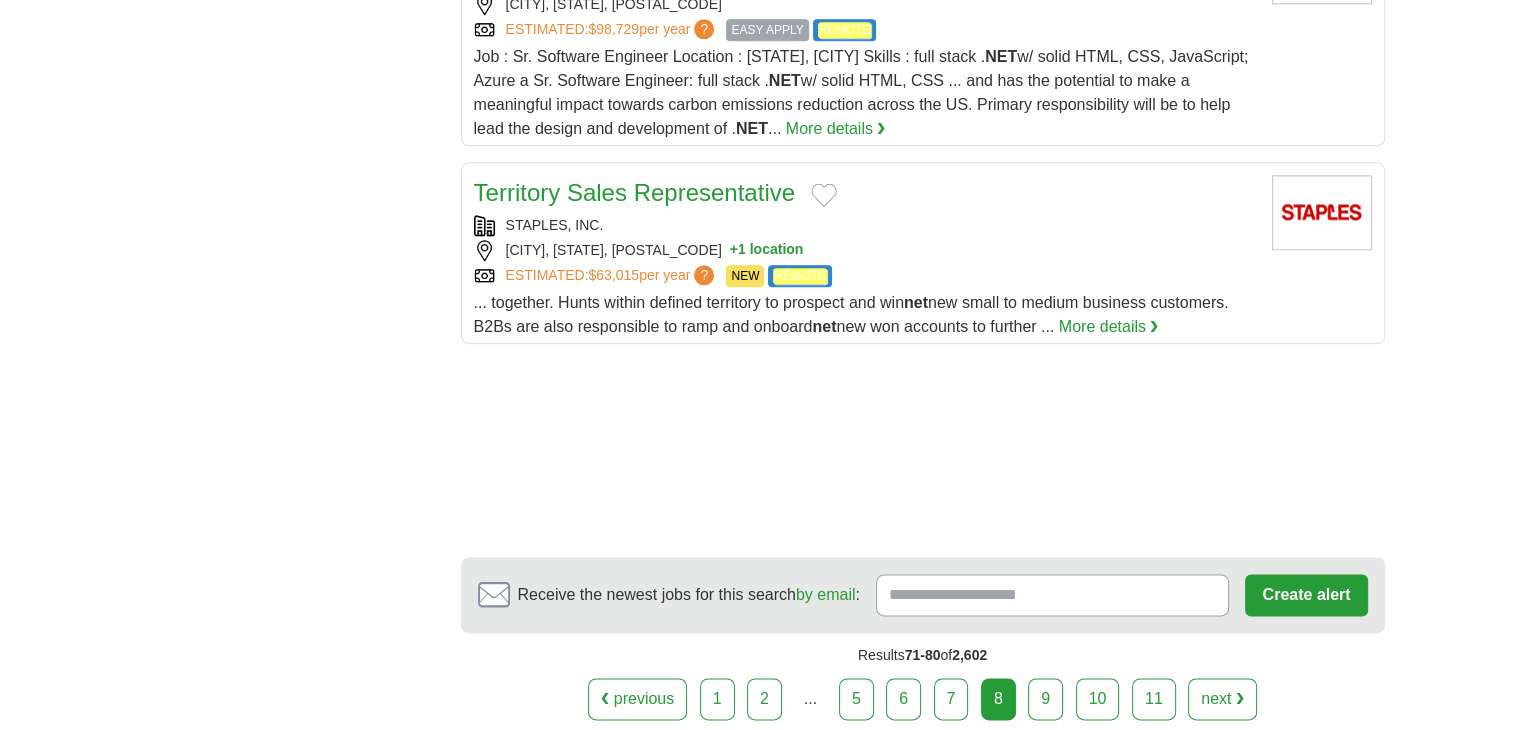 click on "9" at bounding box center (1045, 699) 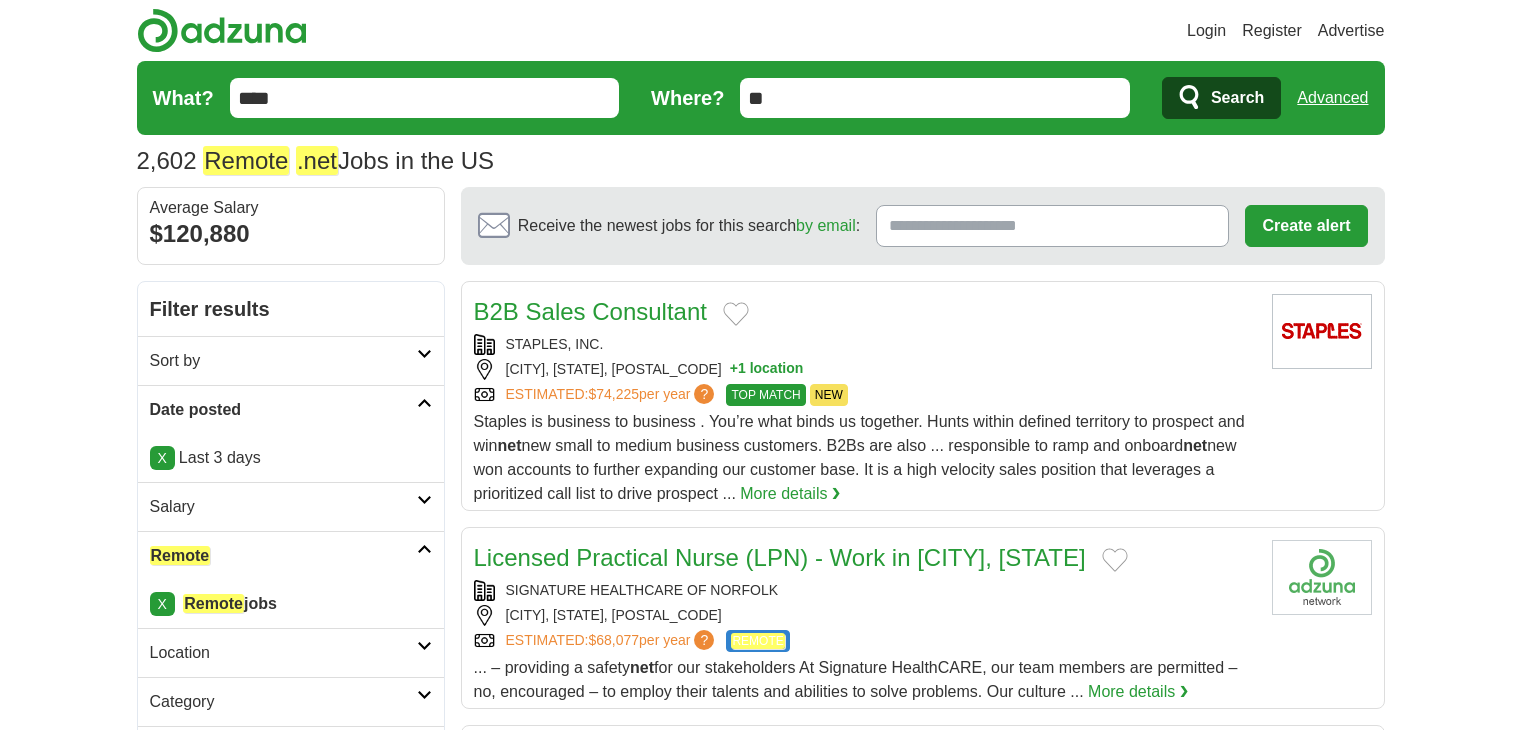 scroll, scrollTop: 0, scrollLeft: 0, axis: both 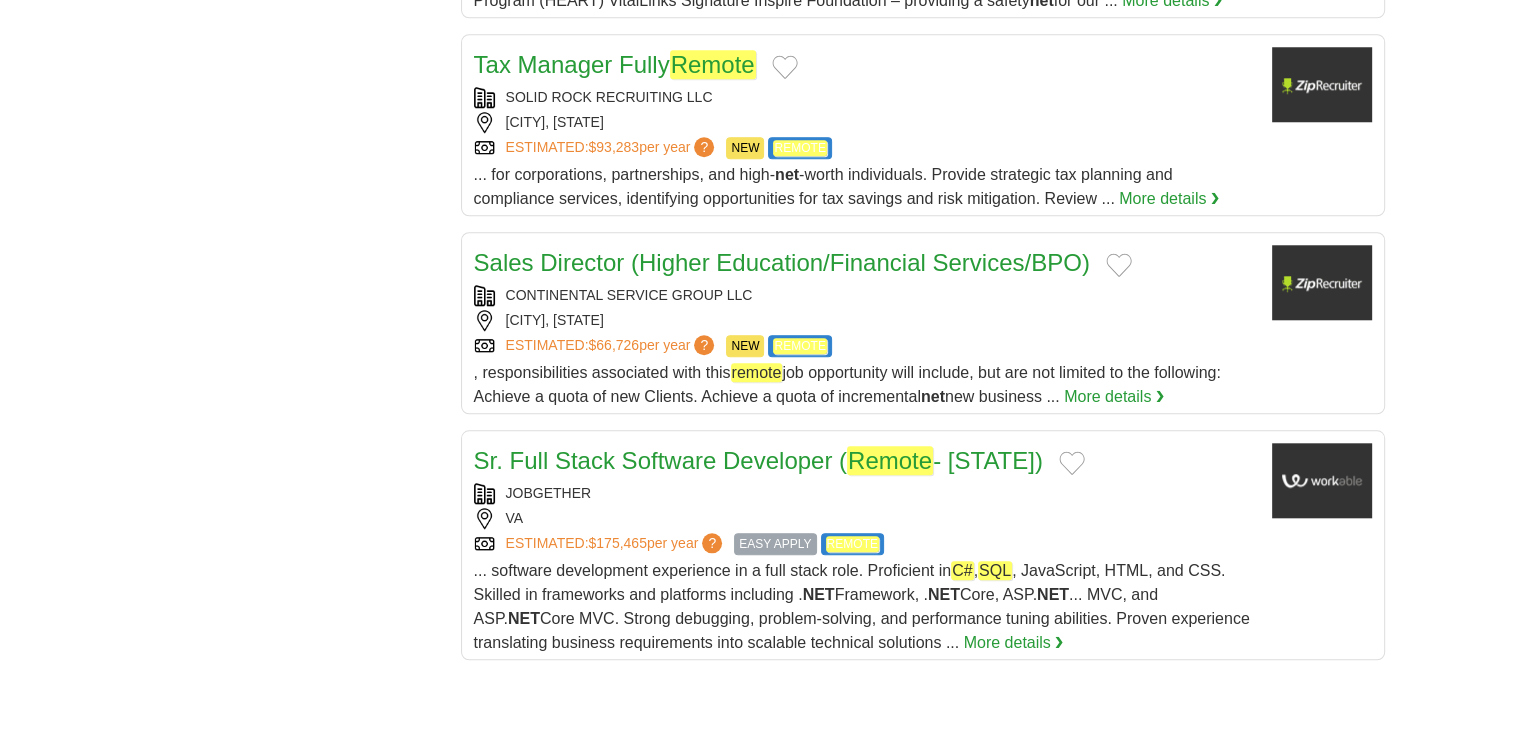 click on "Sr. Full Stack Software Developer ( Remote  - Virginia)" at bounding box center [758, 460] 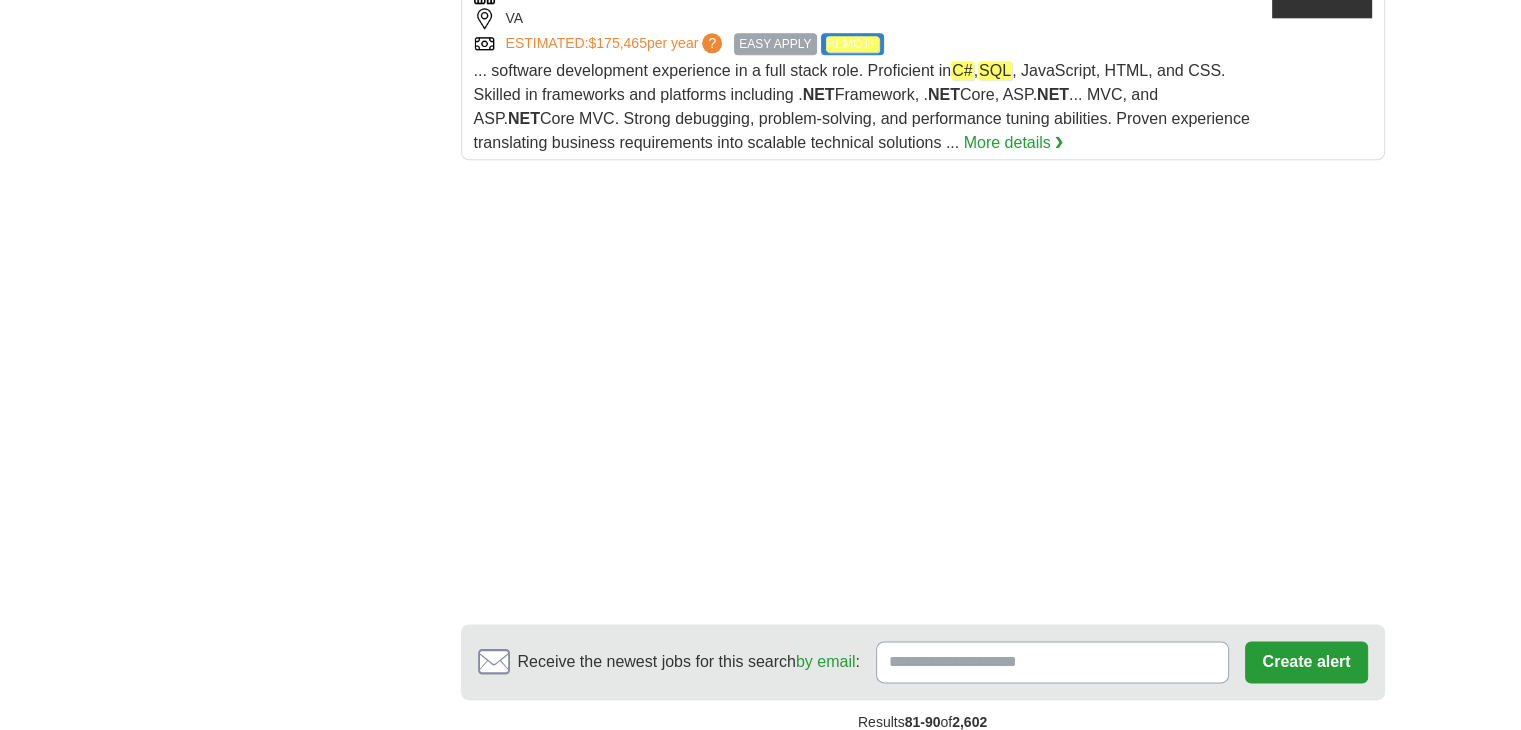scroll, scrollTop: 2500, scrollLeft: 0, axis: vertical 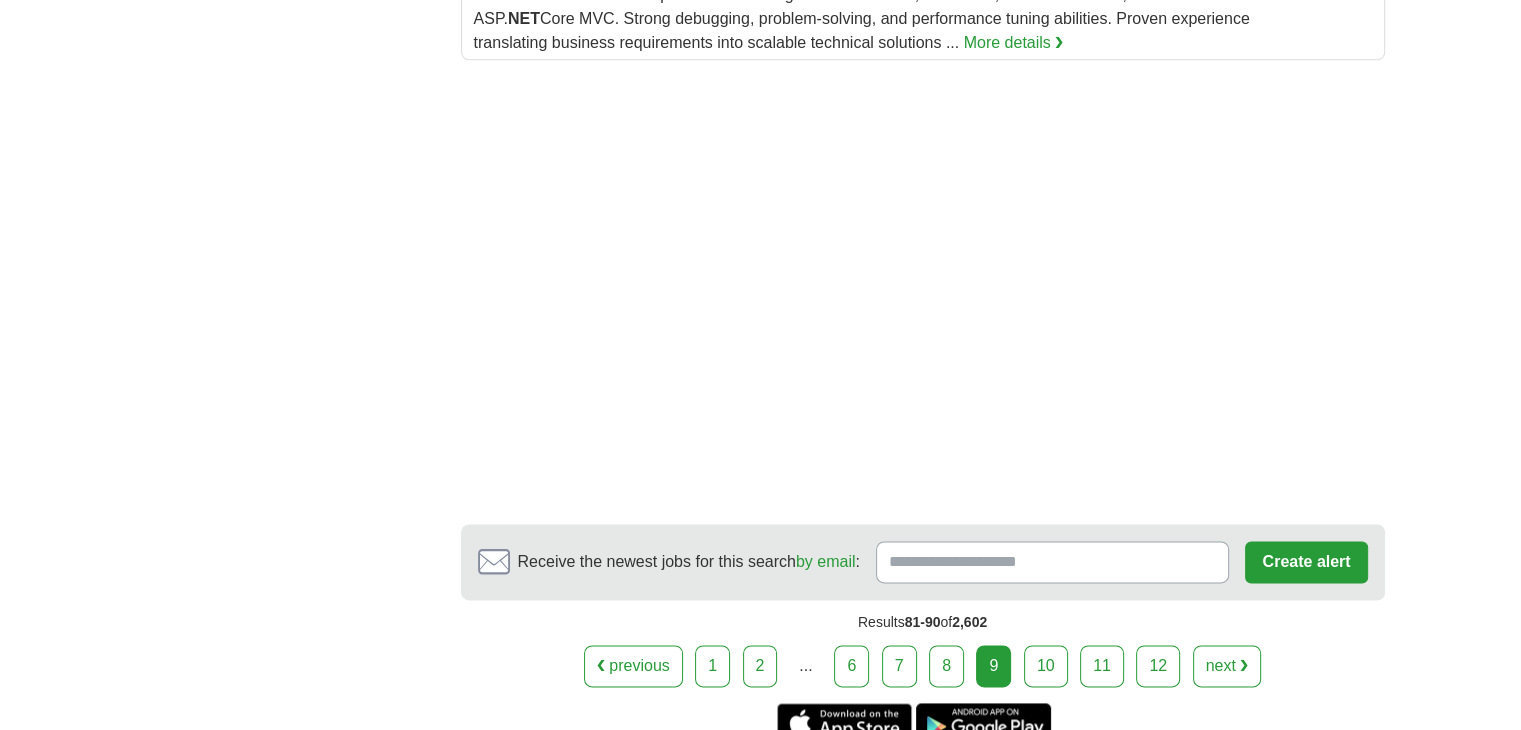 click on "10" at bounding box center (1046, 666) 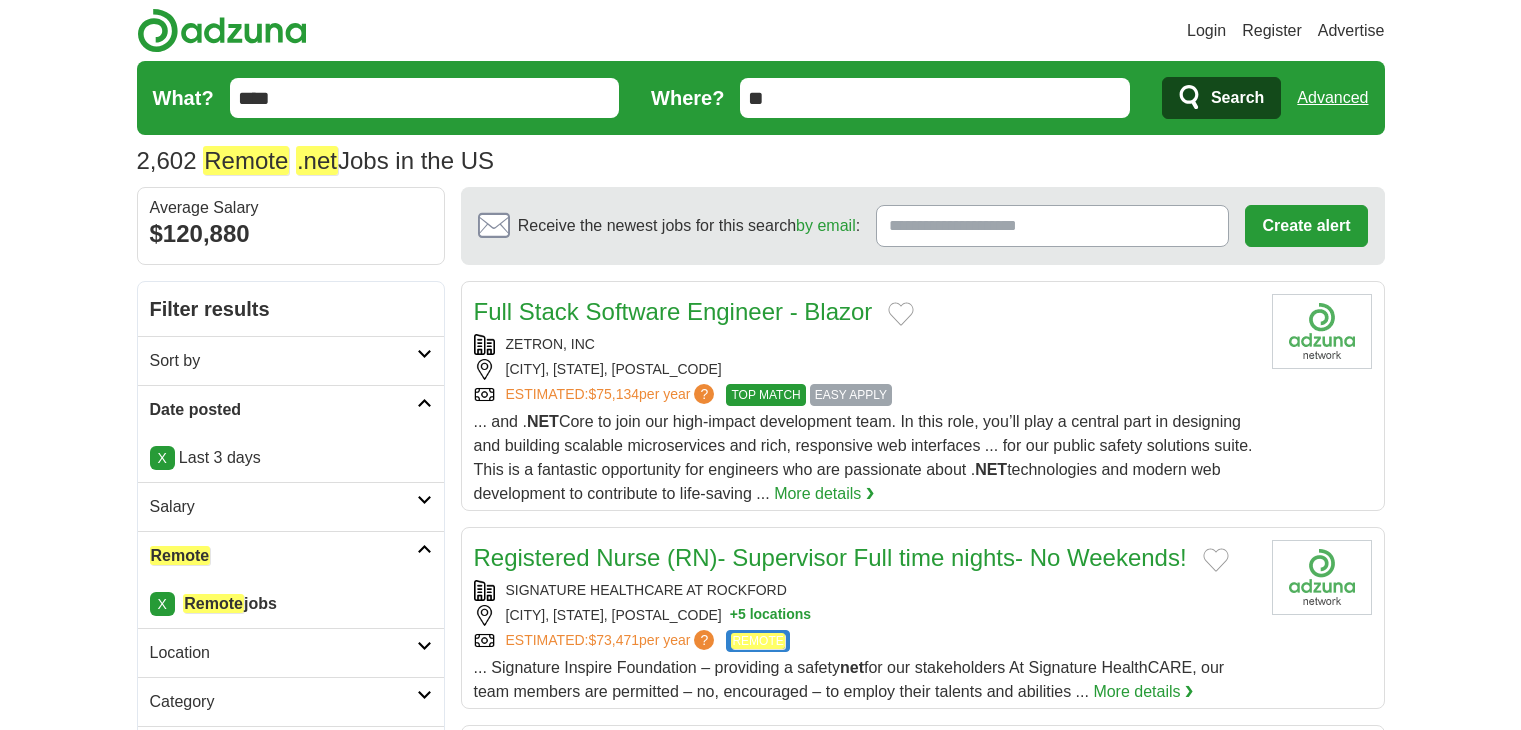 scroll, scrollTop: 0, scrollLeft: 0, axis: both 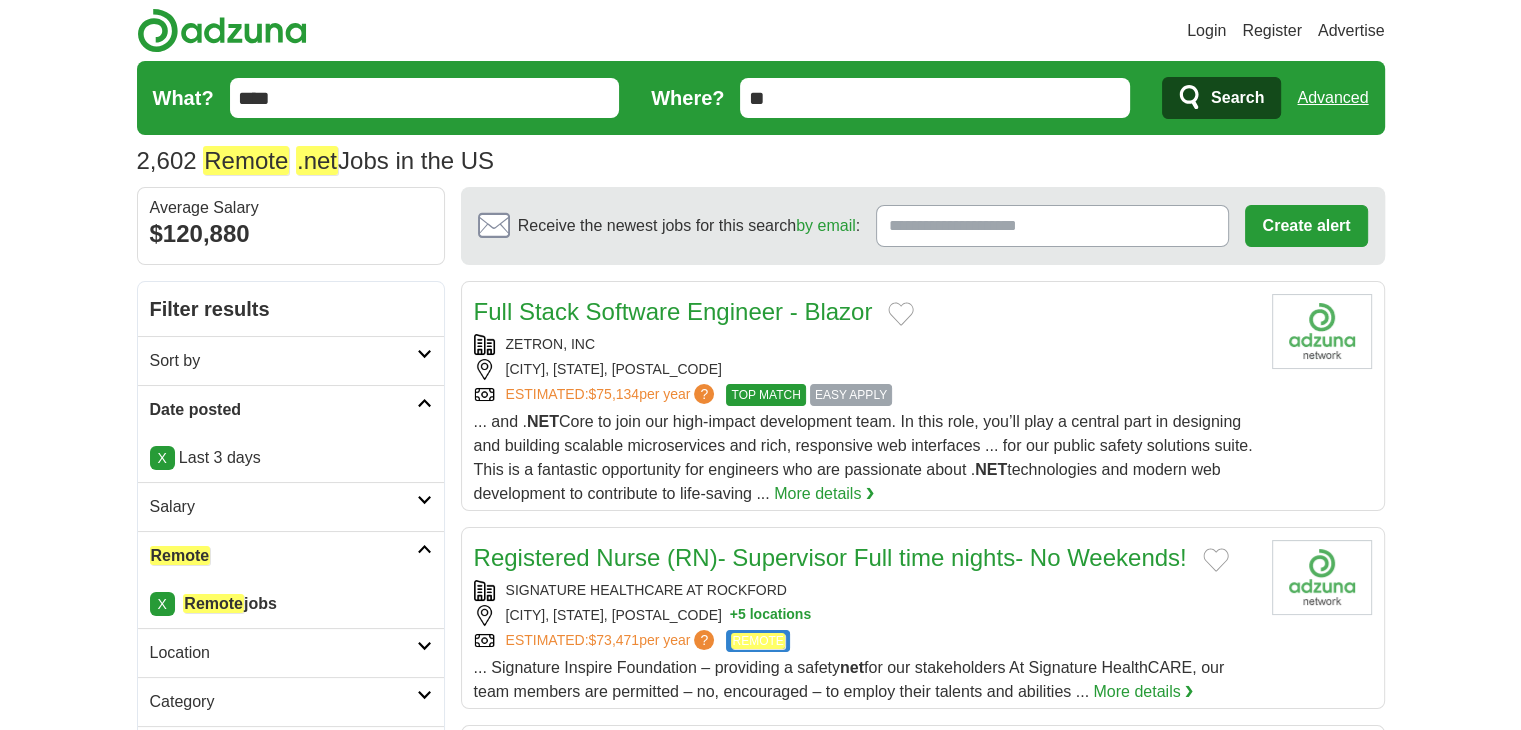 click on "Full Stack Software Engineer - Blazor" at bounding box center [673, 311] 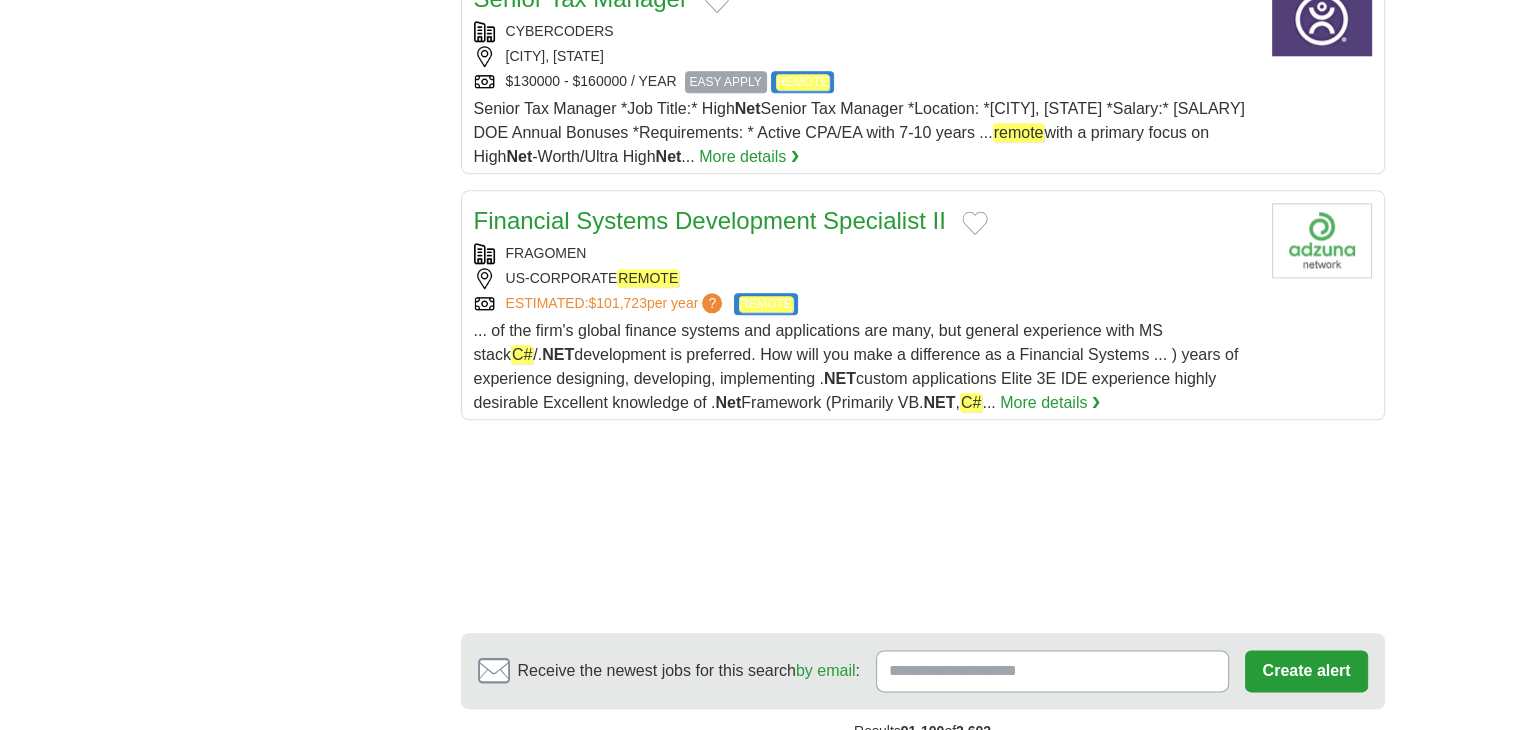 scroll, scrollTop: 2500, scrollLeft: 0, axis: vertical 